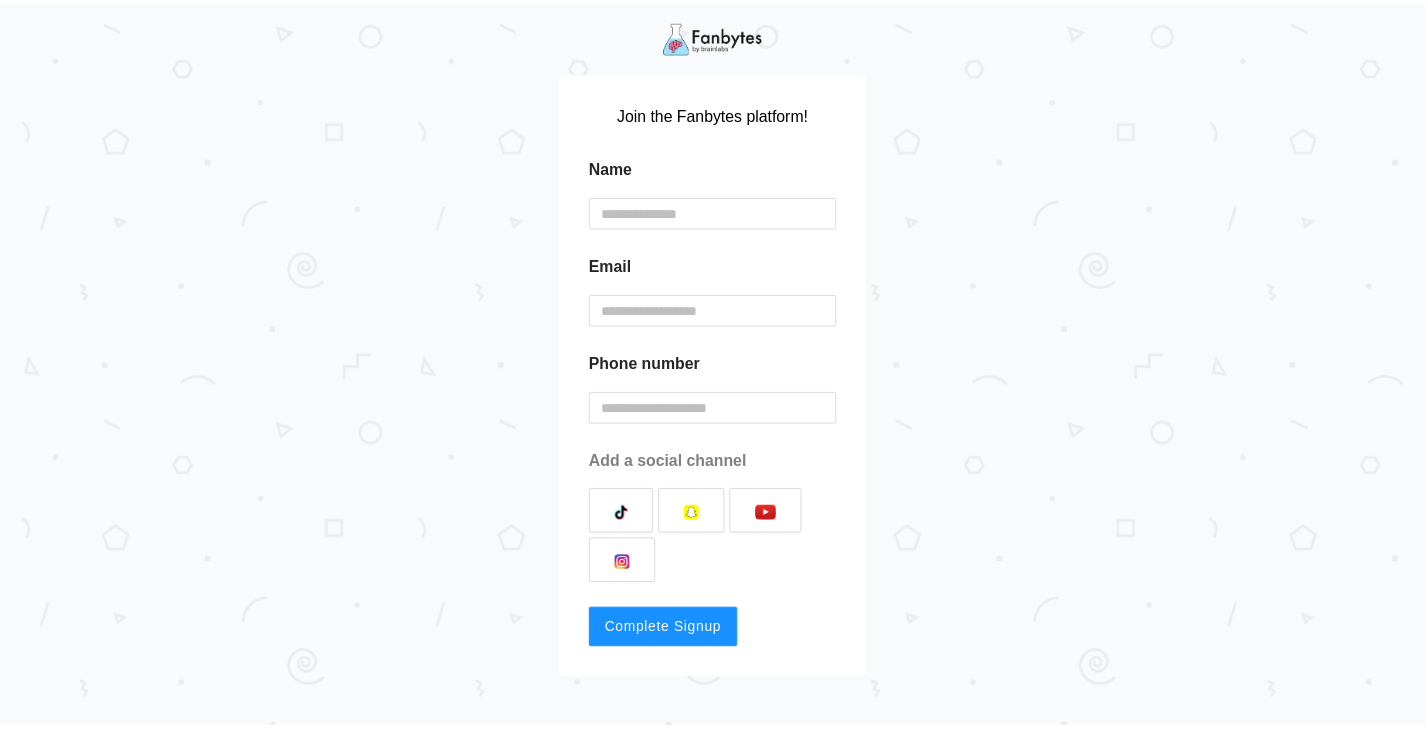 scroll, scrollTop: 0, scrollLeft: 0, axis: both 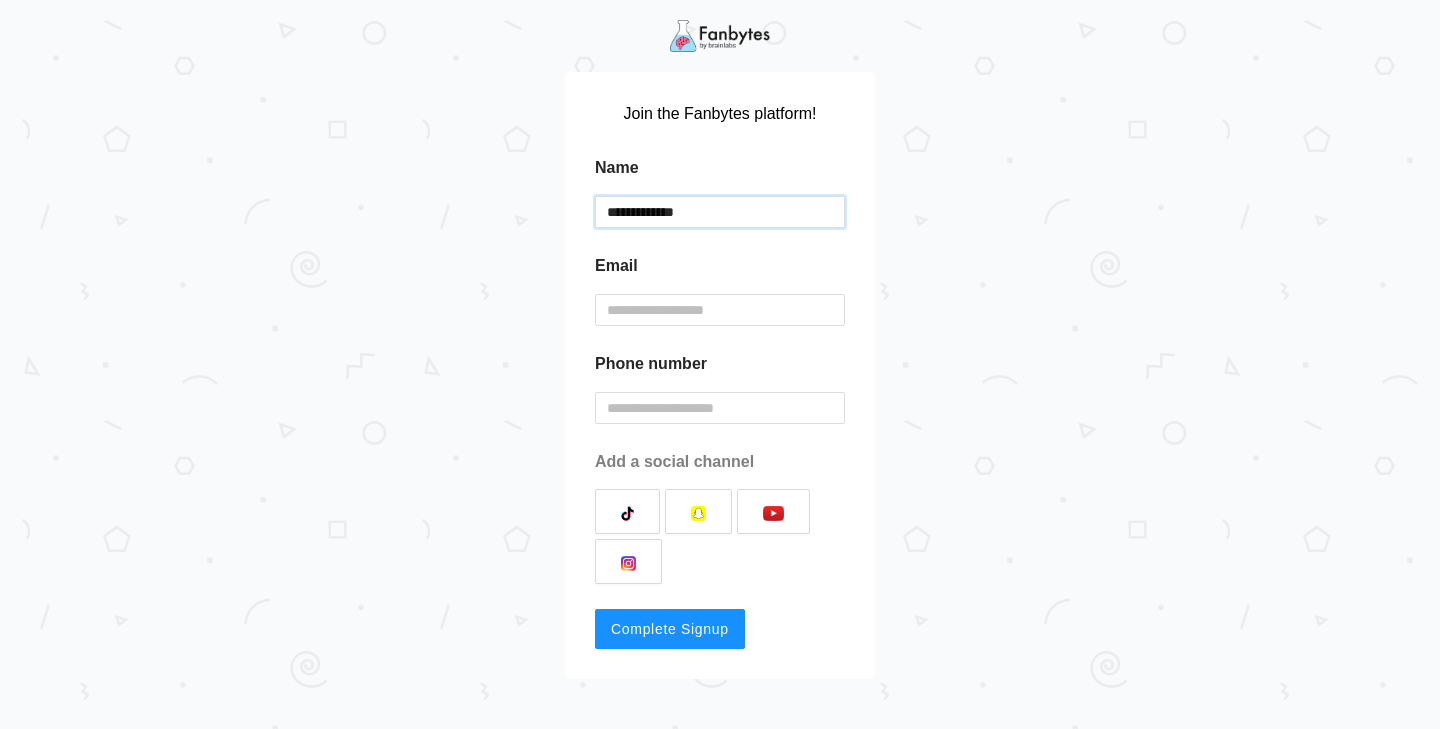 type on "**********" 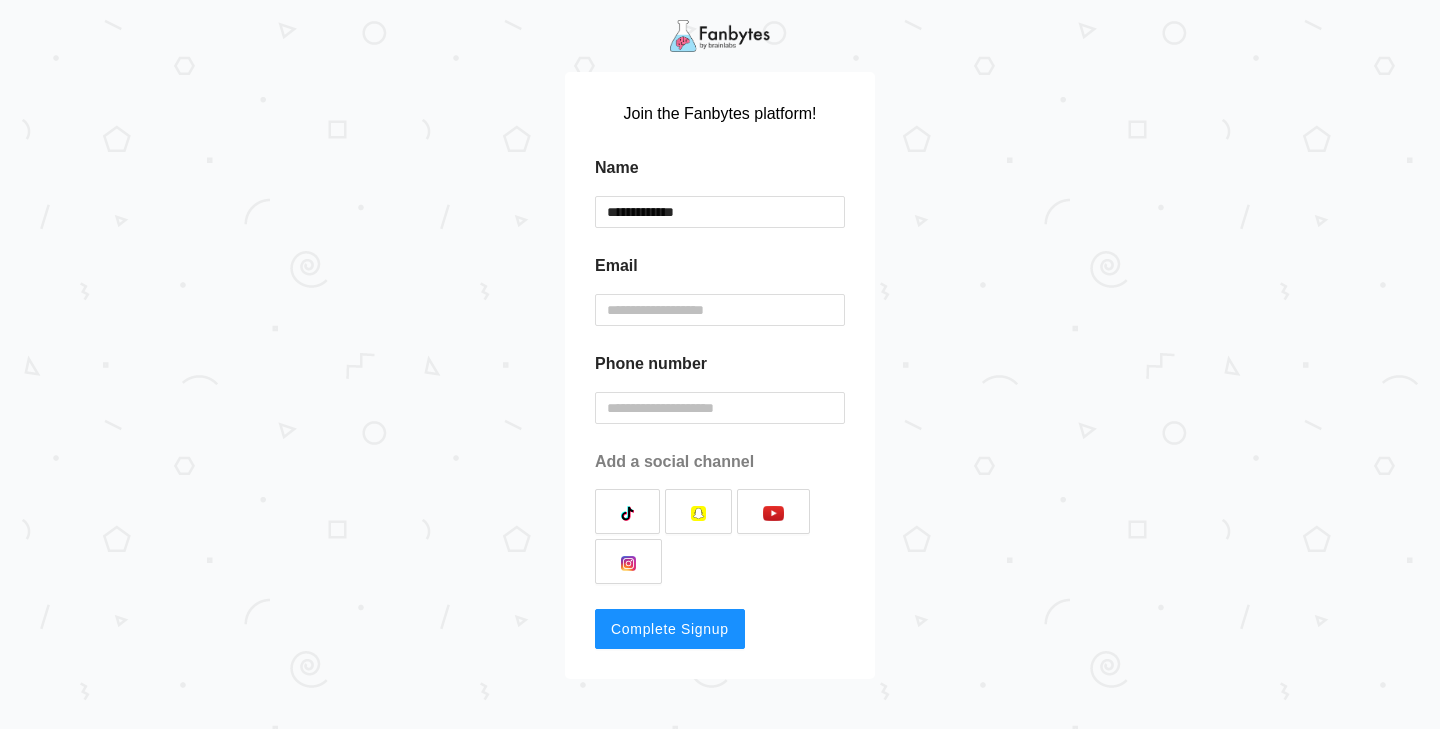 click on "**********" at bounding box center [720, 375] 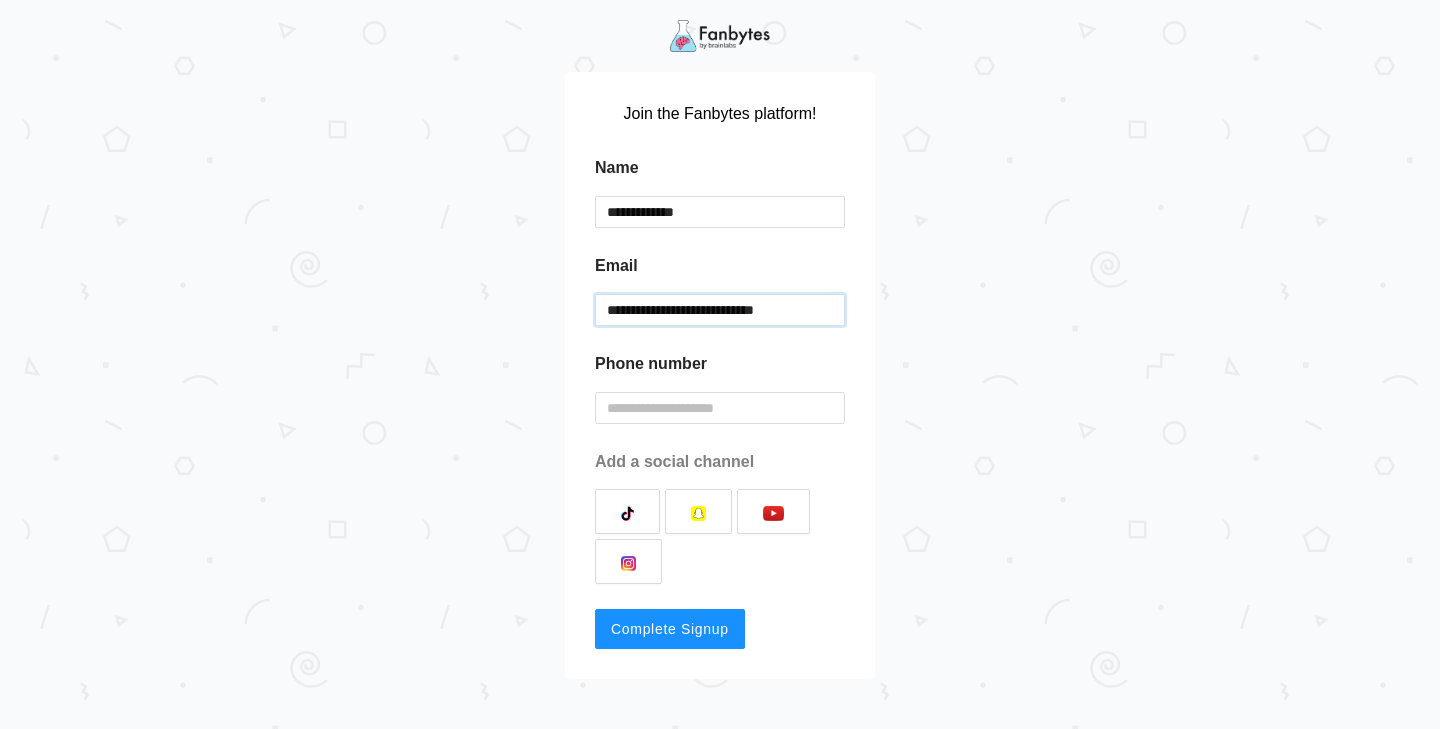 type on "**********" 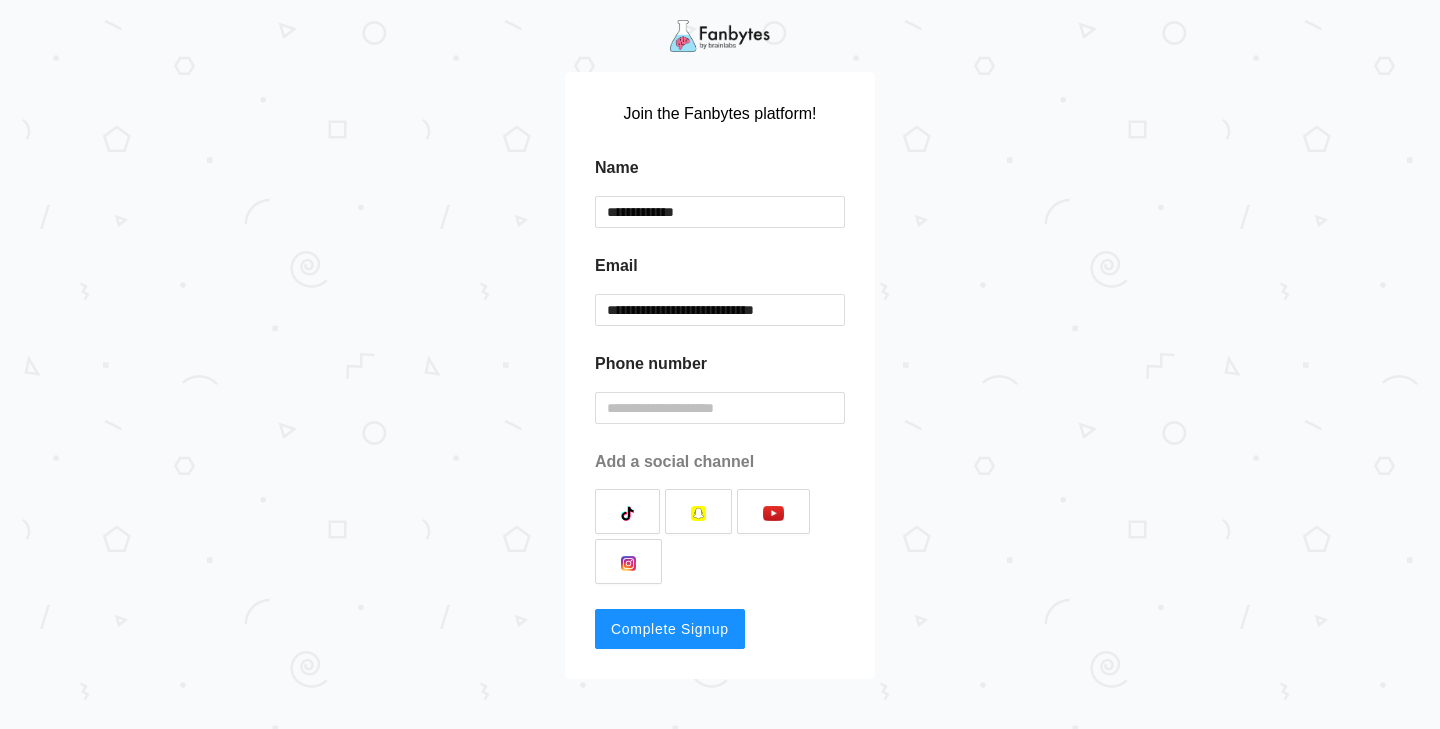 click on "[PHONE]" at bounding box center (651, 364) 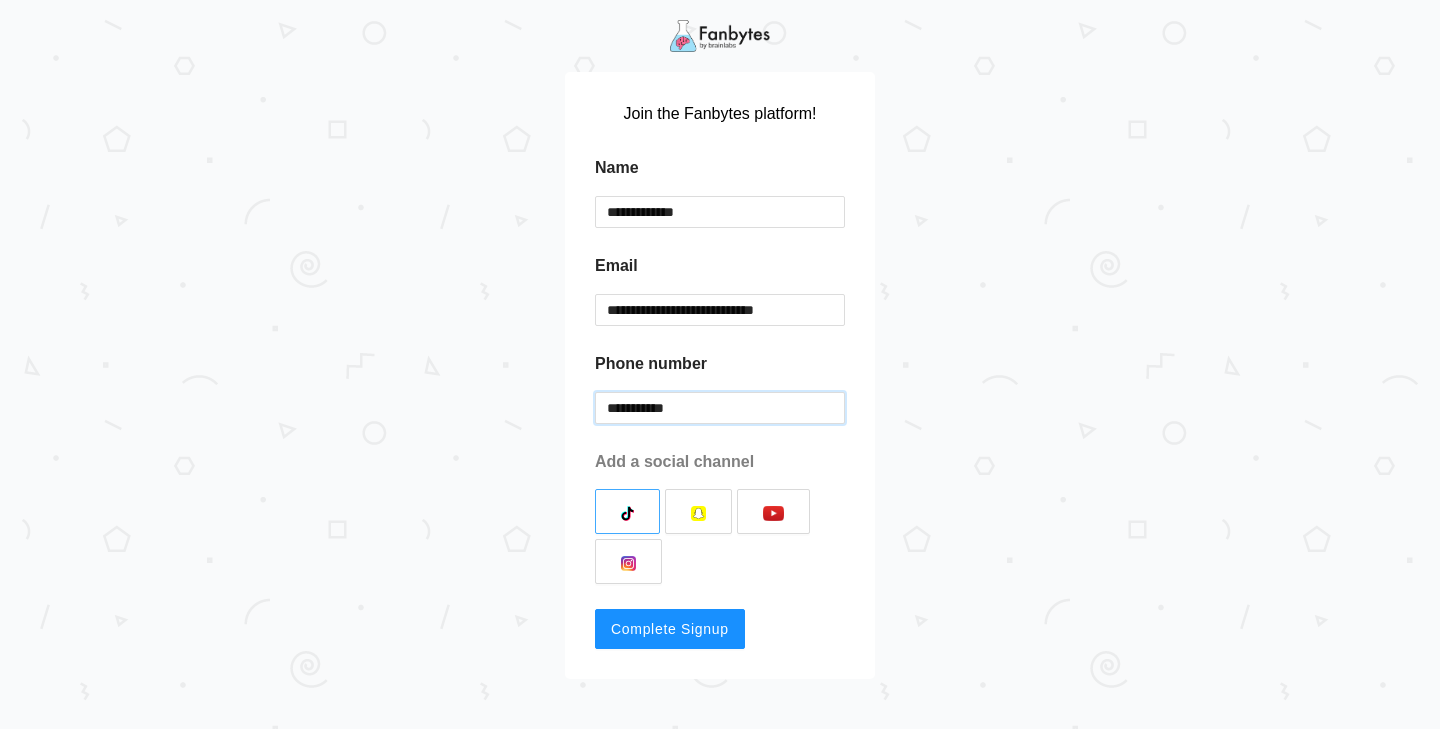 type on "**********" 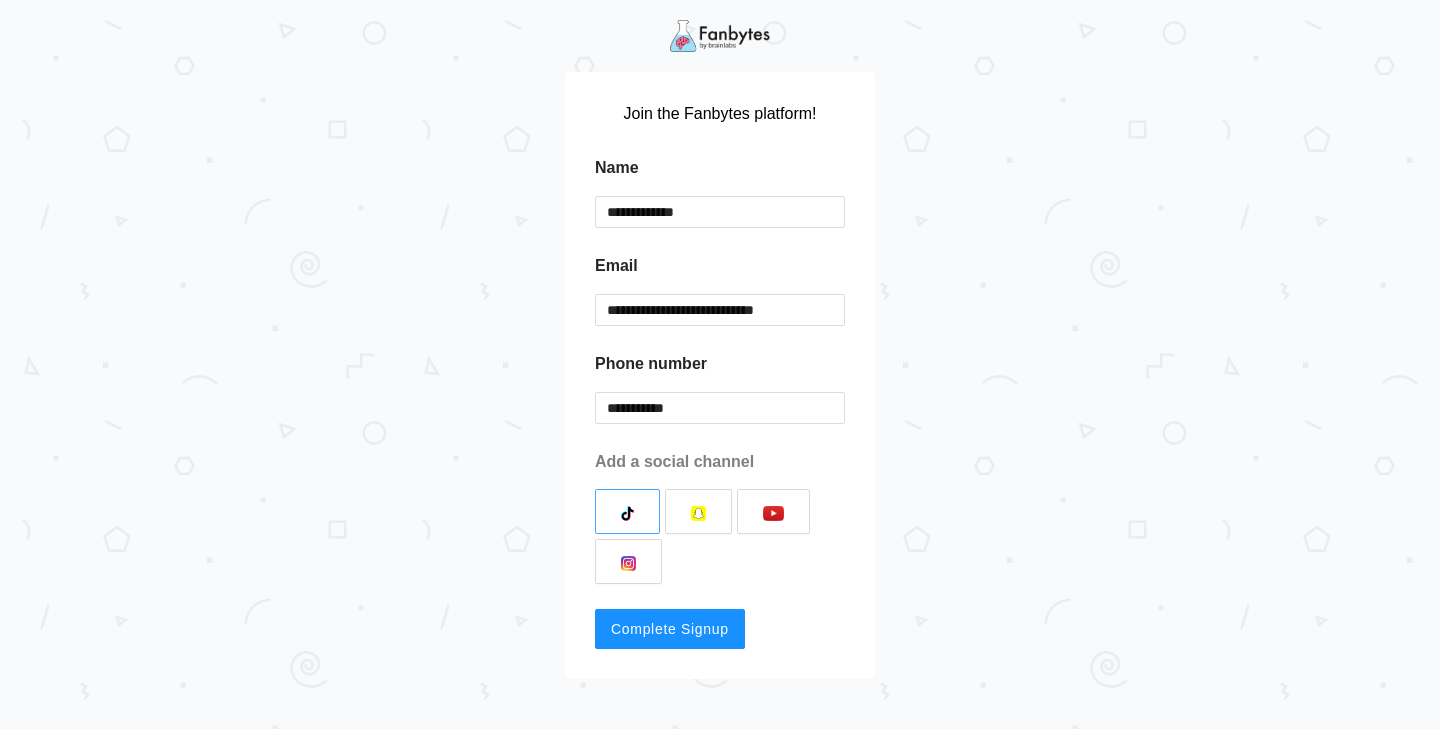 click at bounding box center (627, 511) 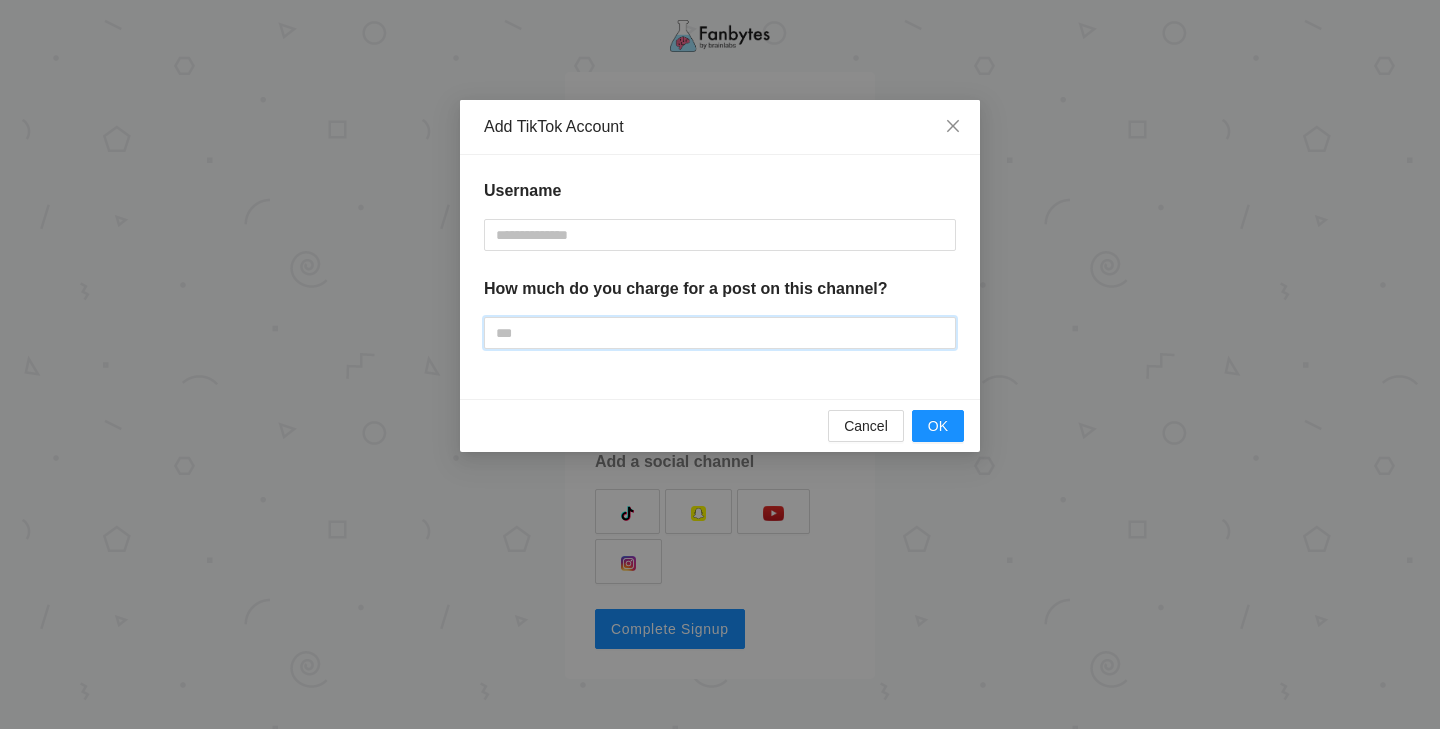 click at bounding box center [720, 333] 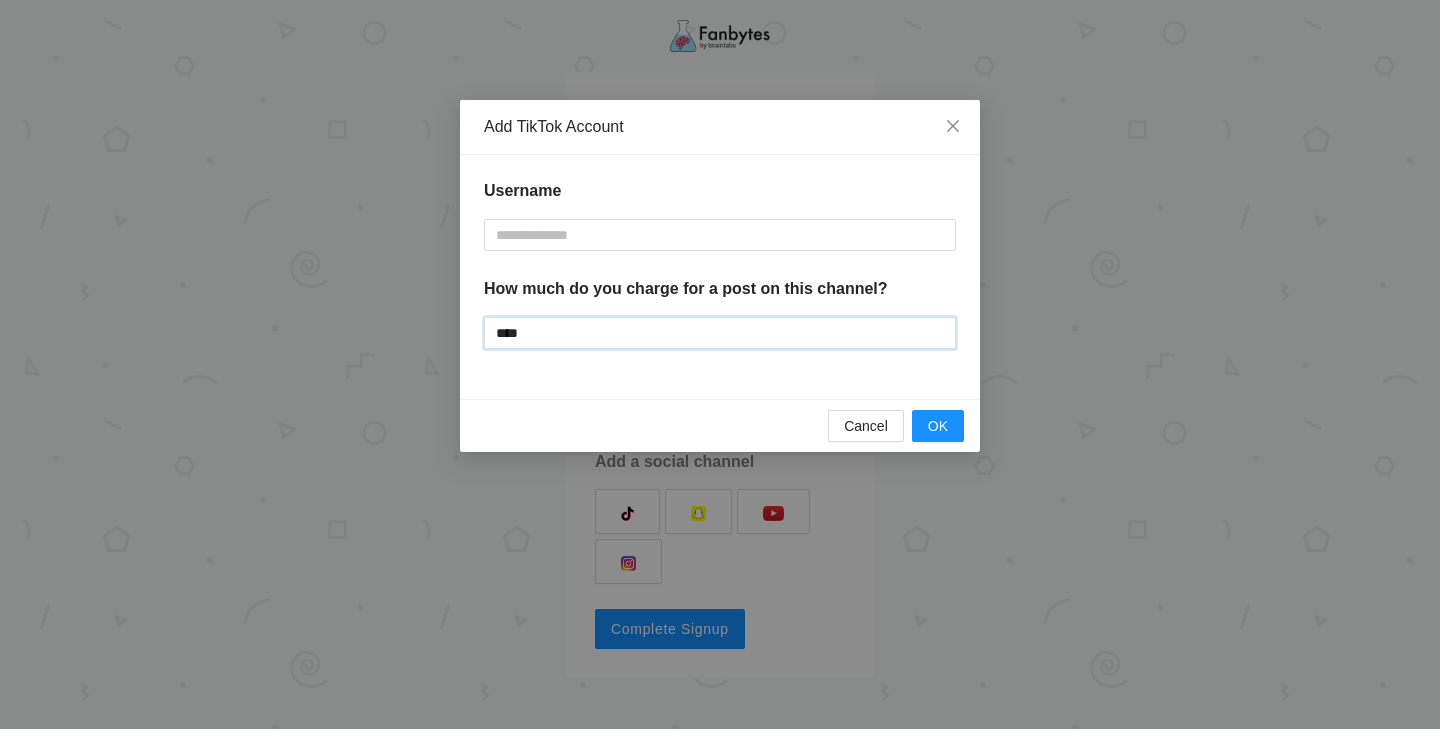 type on "****" 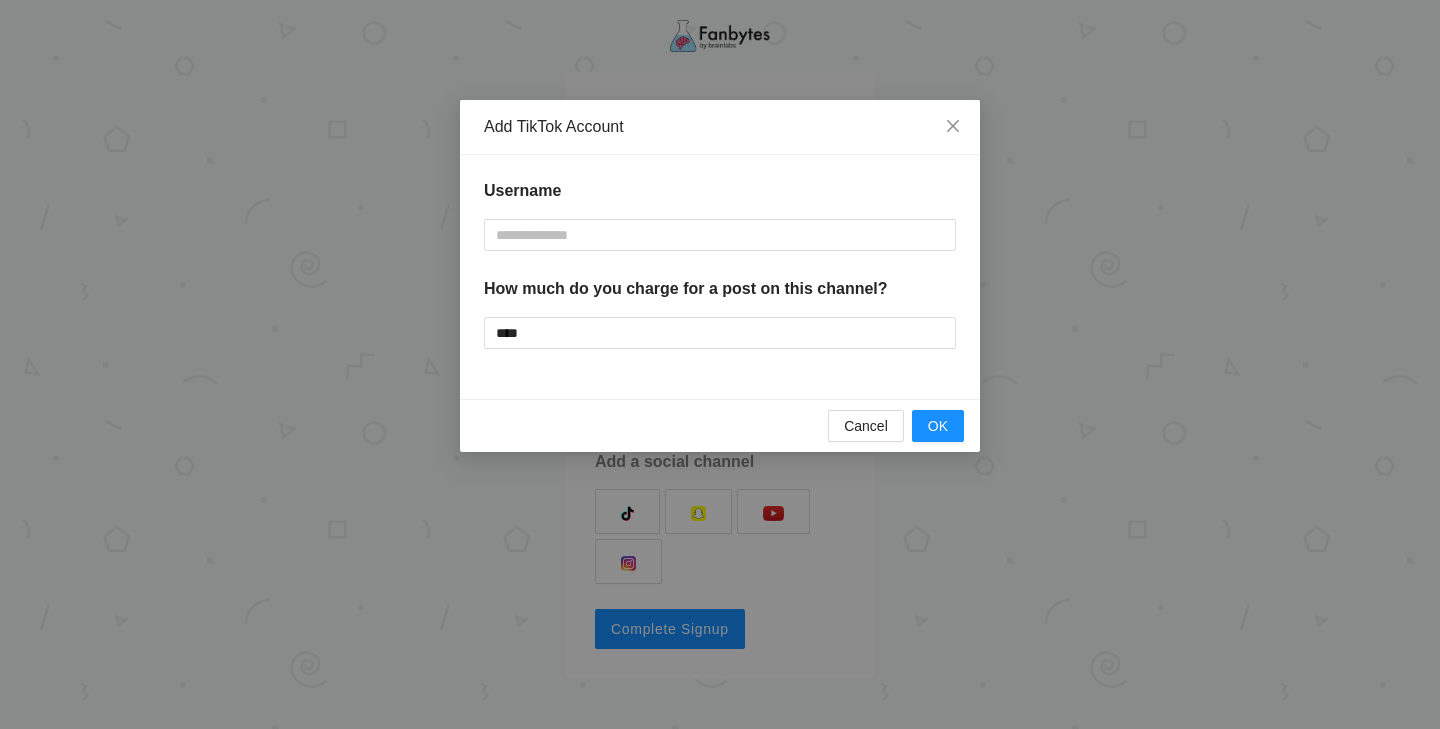 click on "How much do you charge for a post on this channel?" at bounding box center (686, 289) 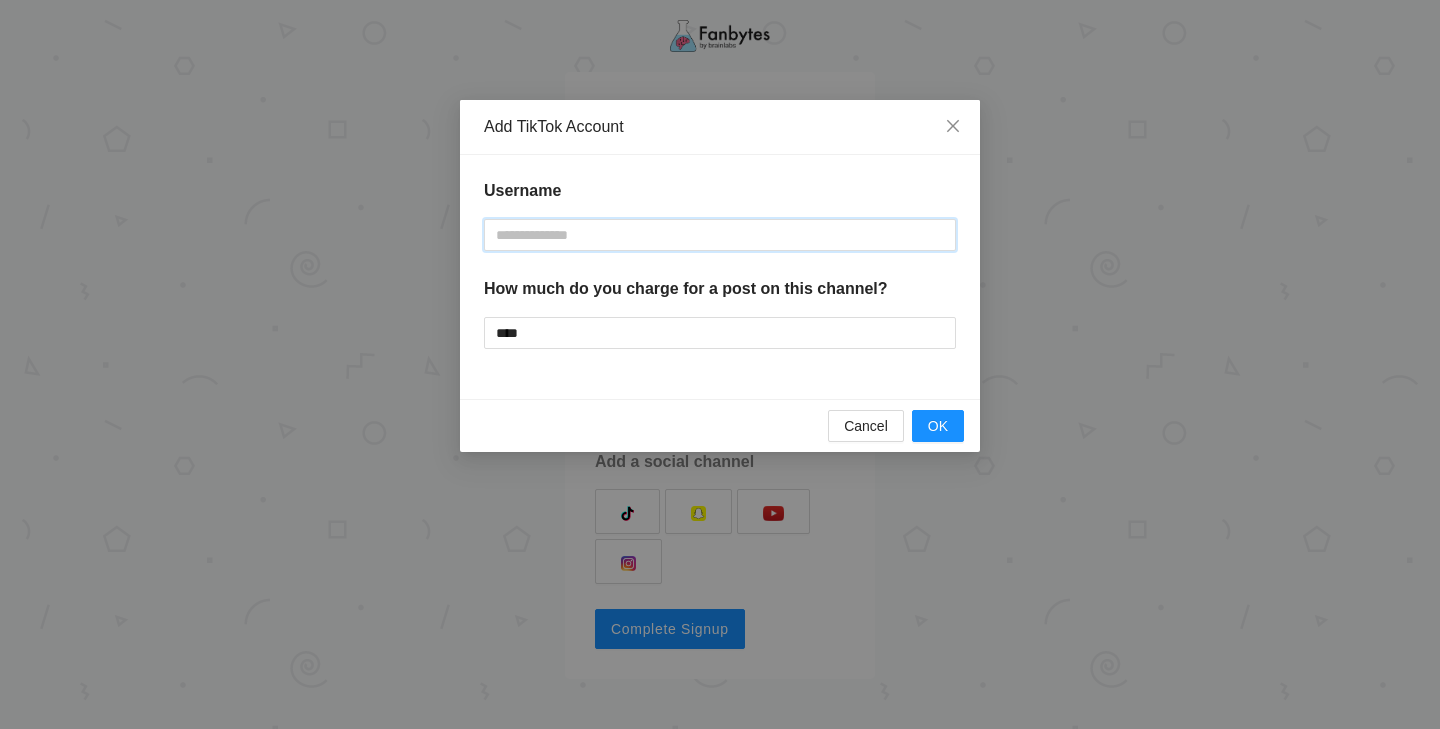 click at bounding box center [720, 235] 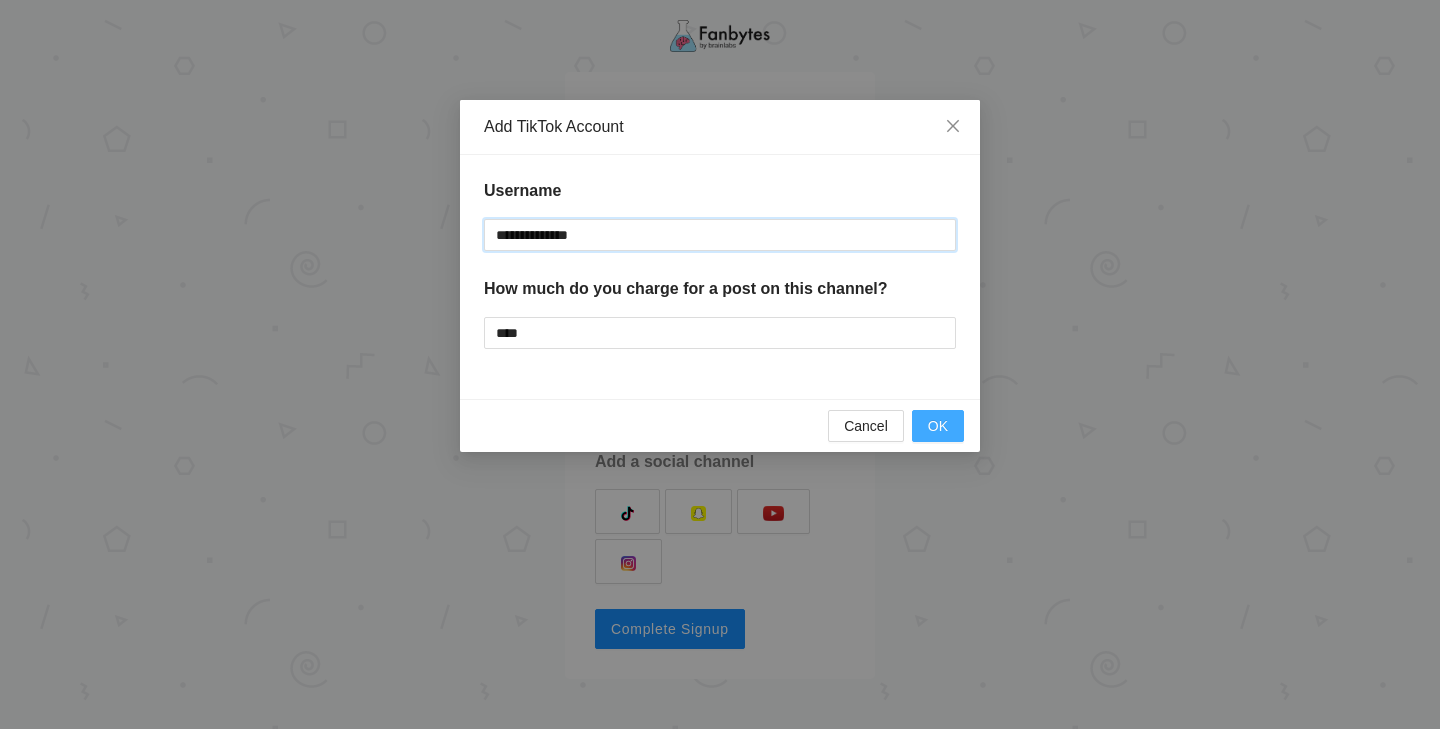 type on "**********" 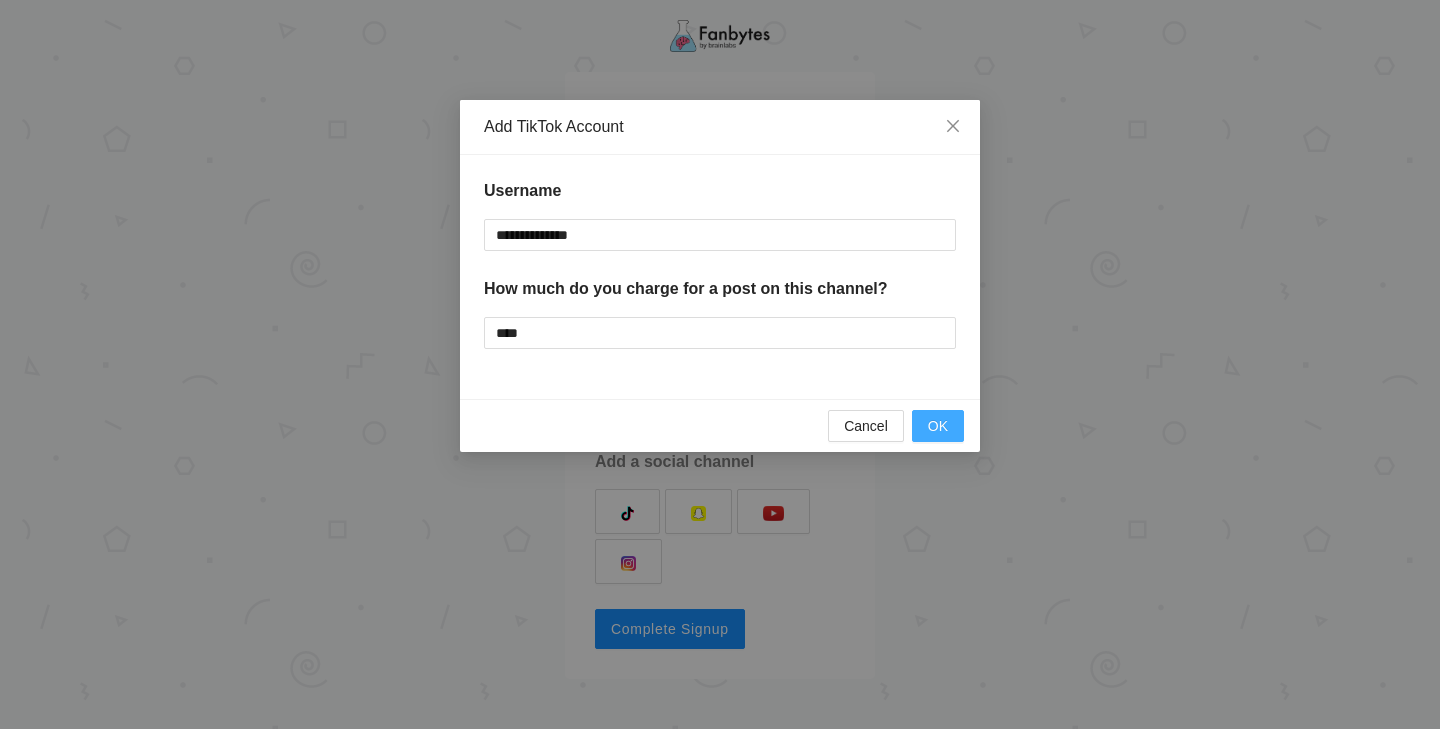 click on "OK" at bounding box center [938, 426] 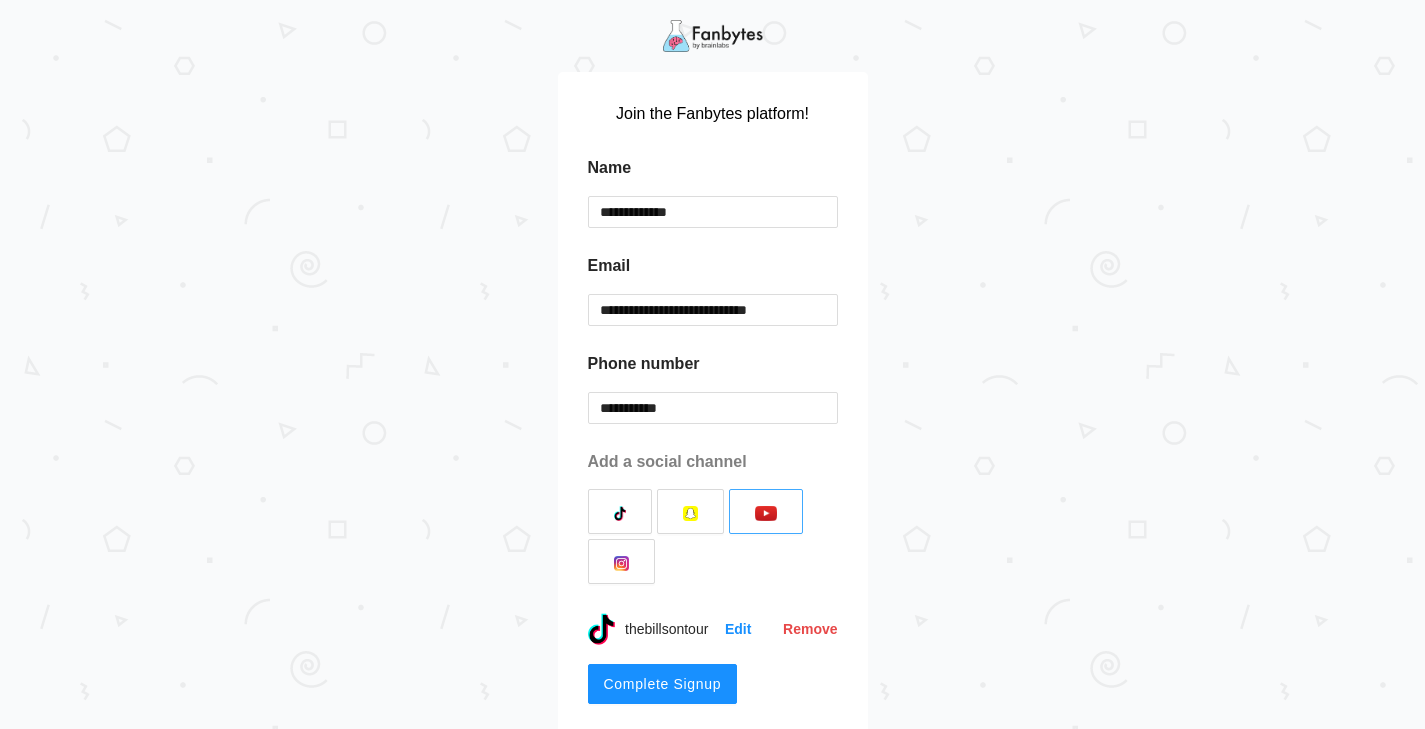 scroll, scrollTop: 5, scrollLeft: 0, axis: vertical 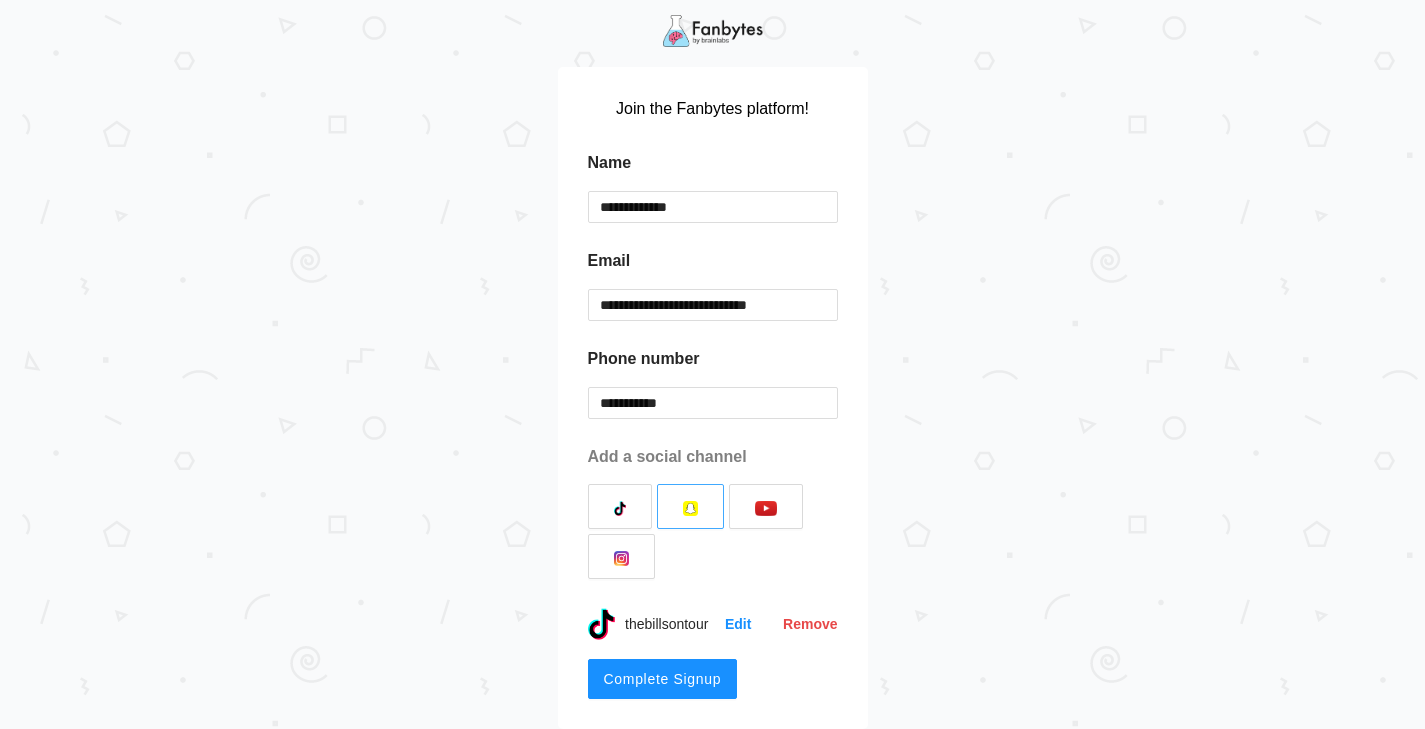 click at bounding box center [690, 506] 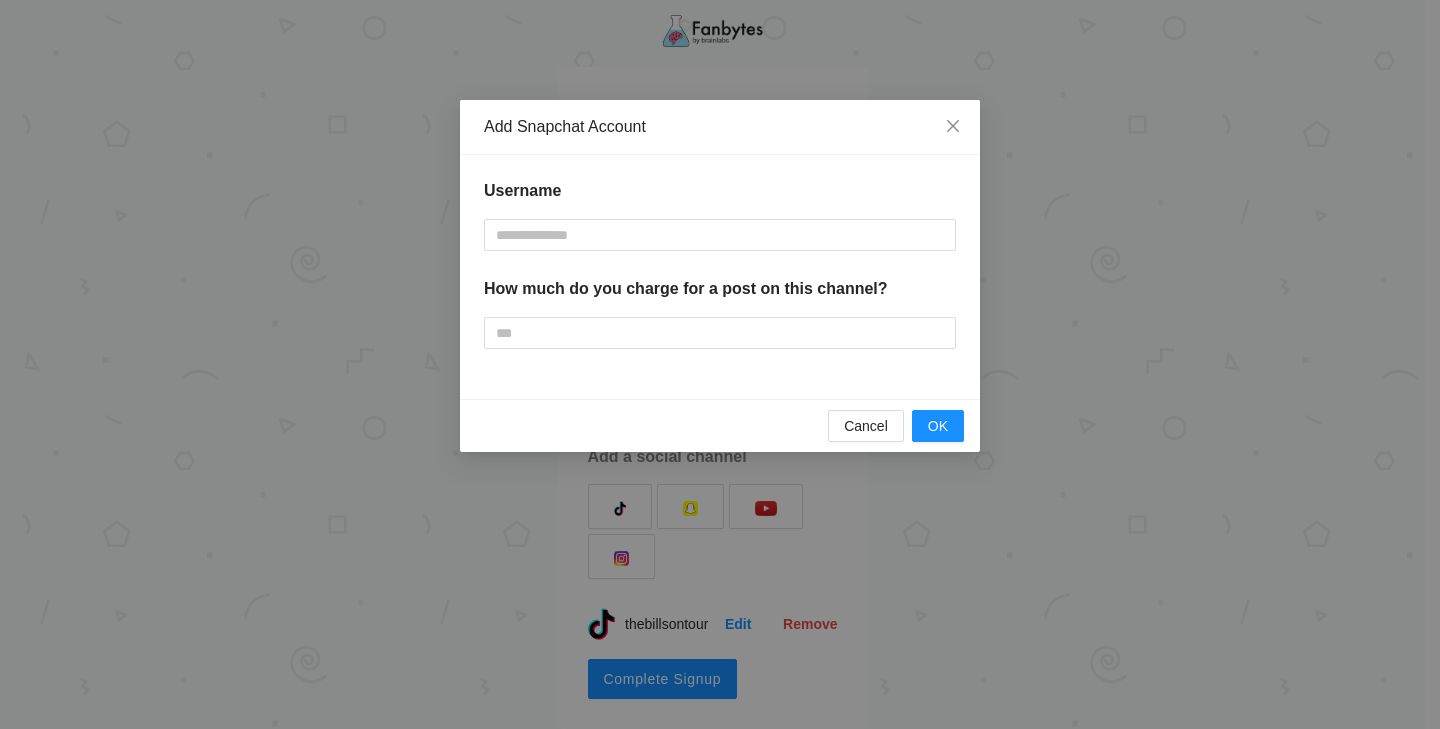 drag, startPoint x: 678, startPoint y: 507, endPoint x: 801, endPoint y: 477, distance: 126.60569 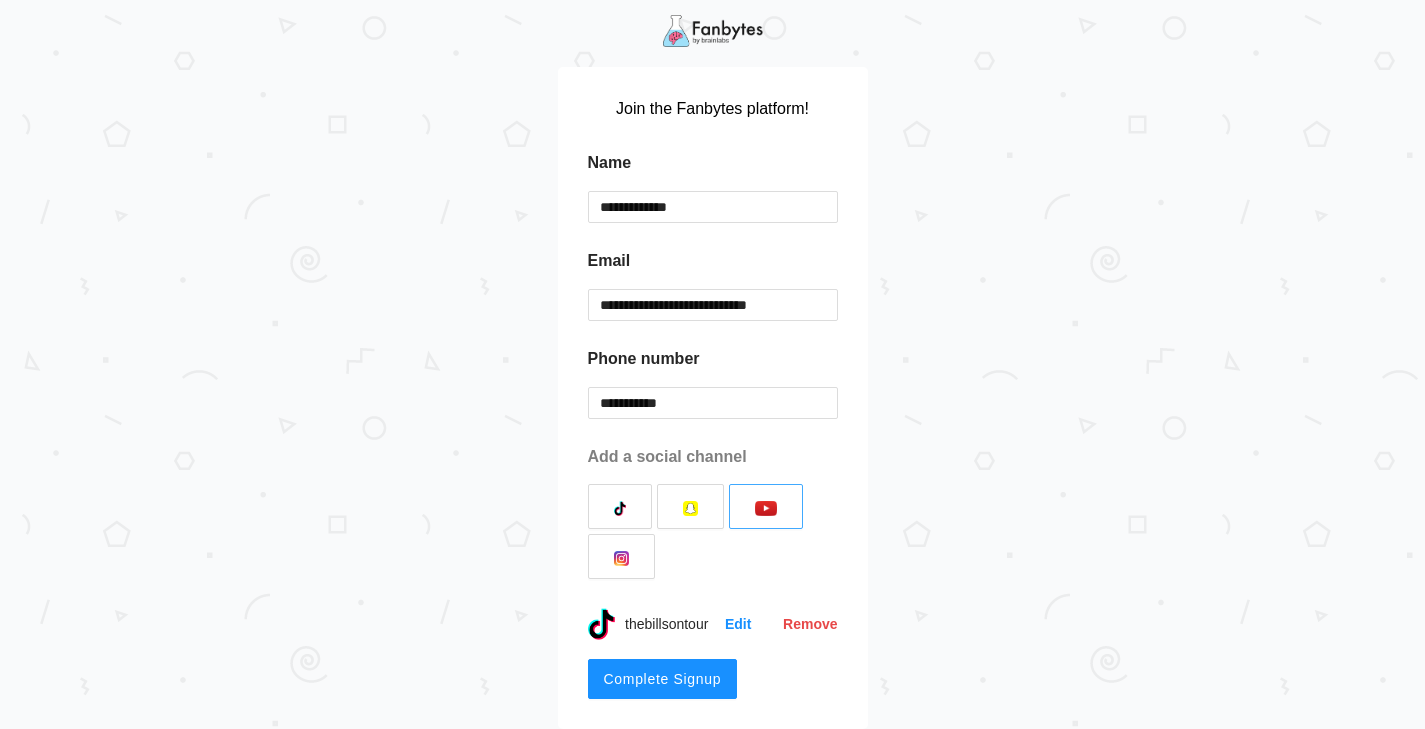 click at bounding box center (765, 506) 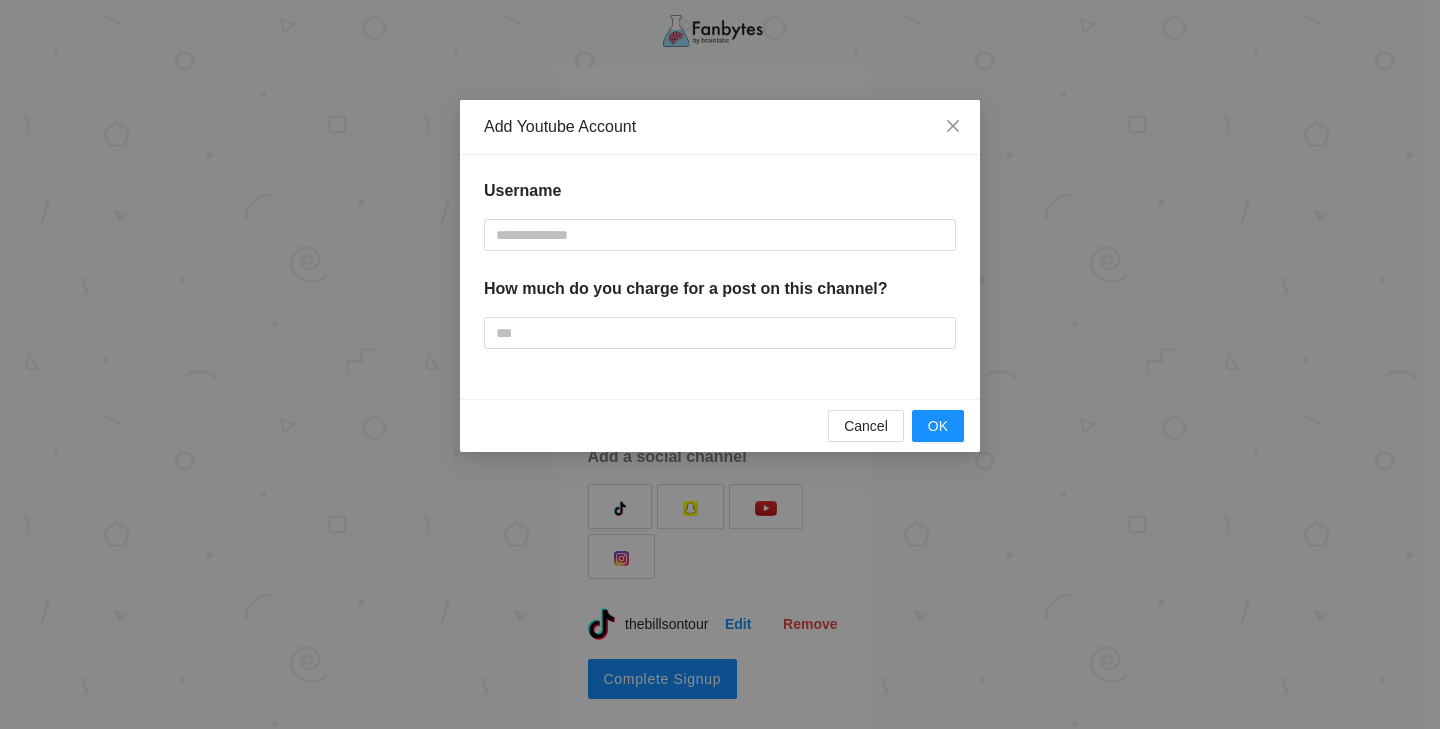 click on "How much do you charge for a post on this channel?" at bounding box center [720, 297] 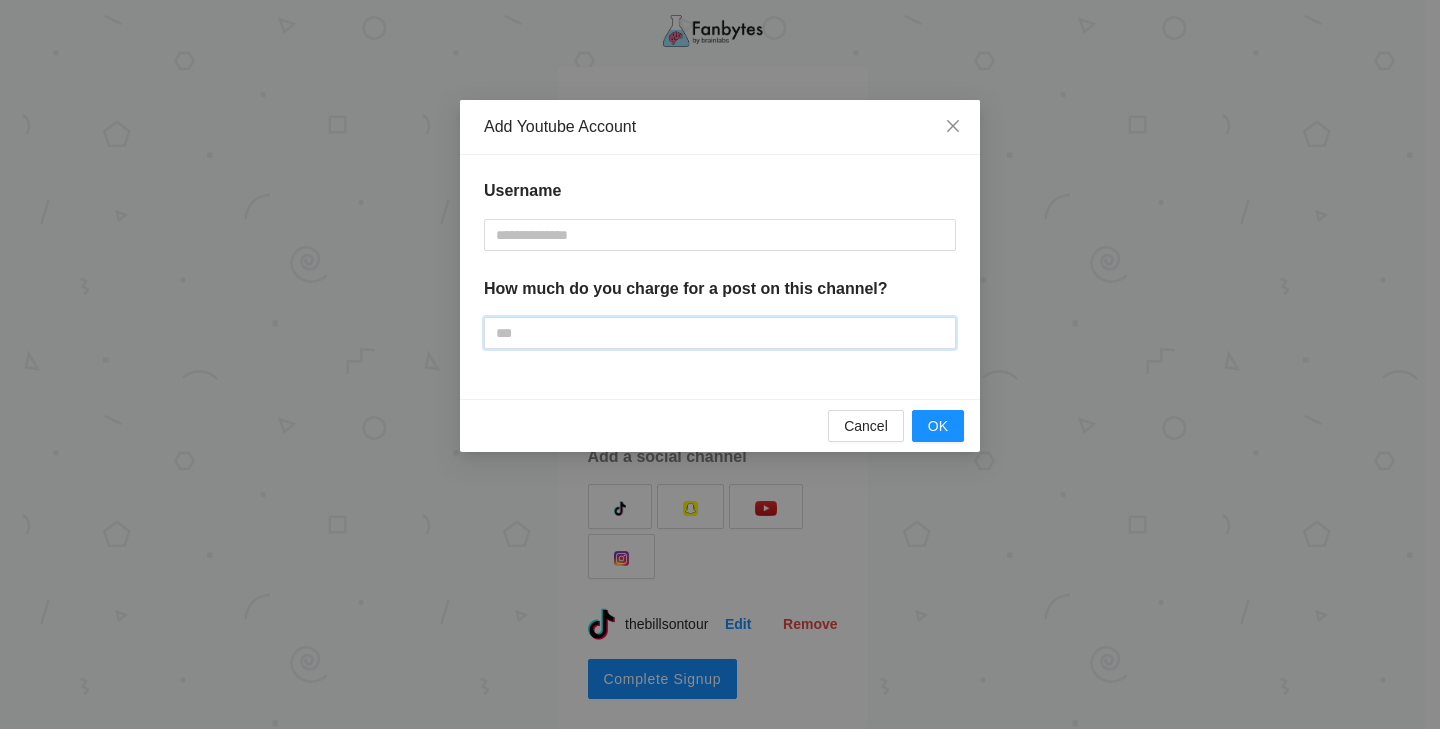 click at bounding box center (720, 333) 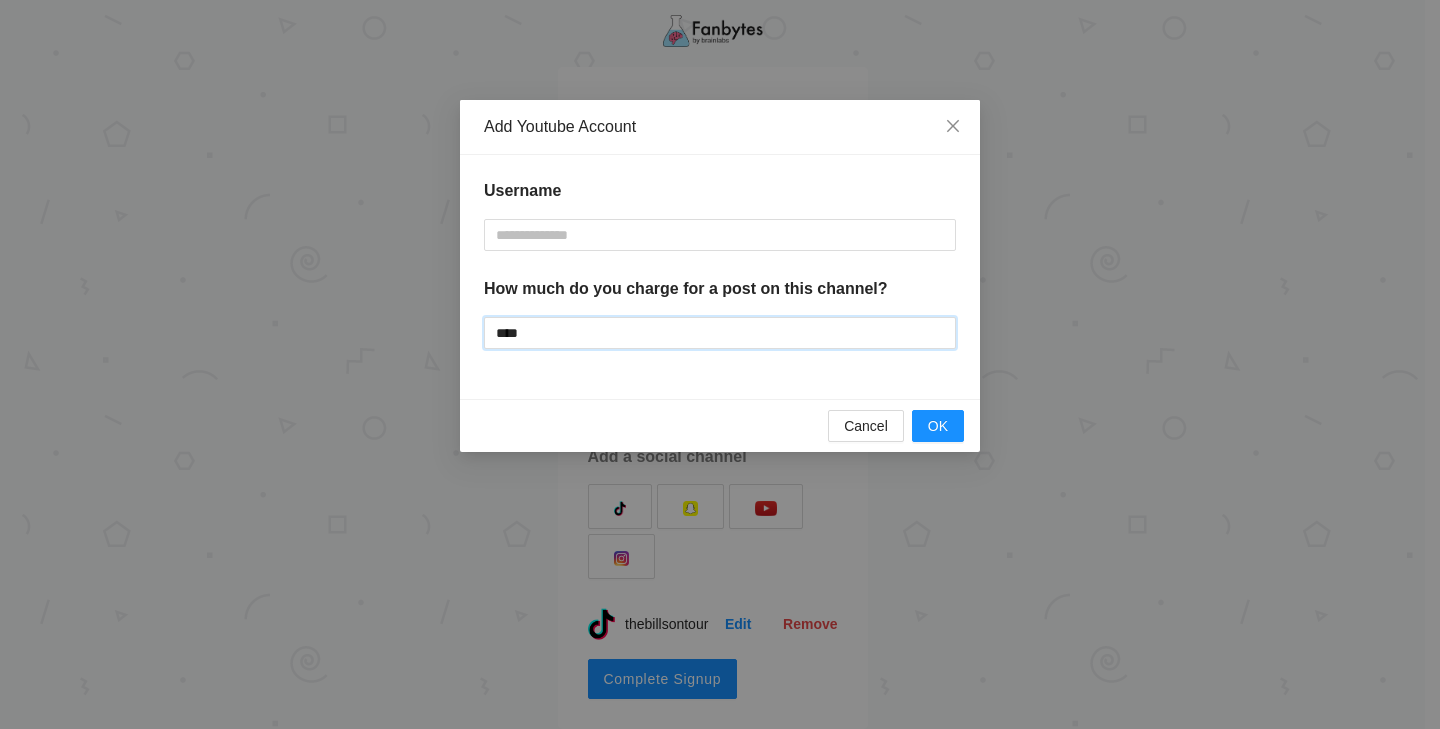 type on "****" 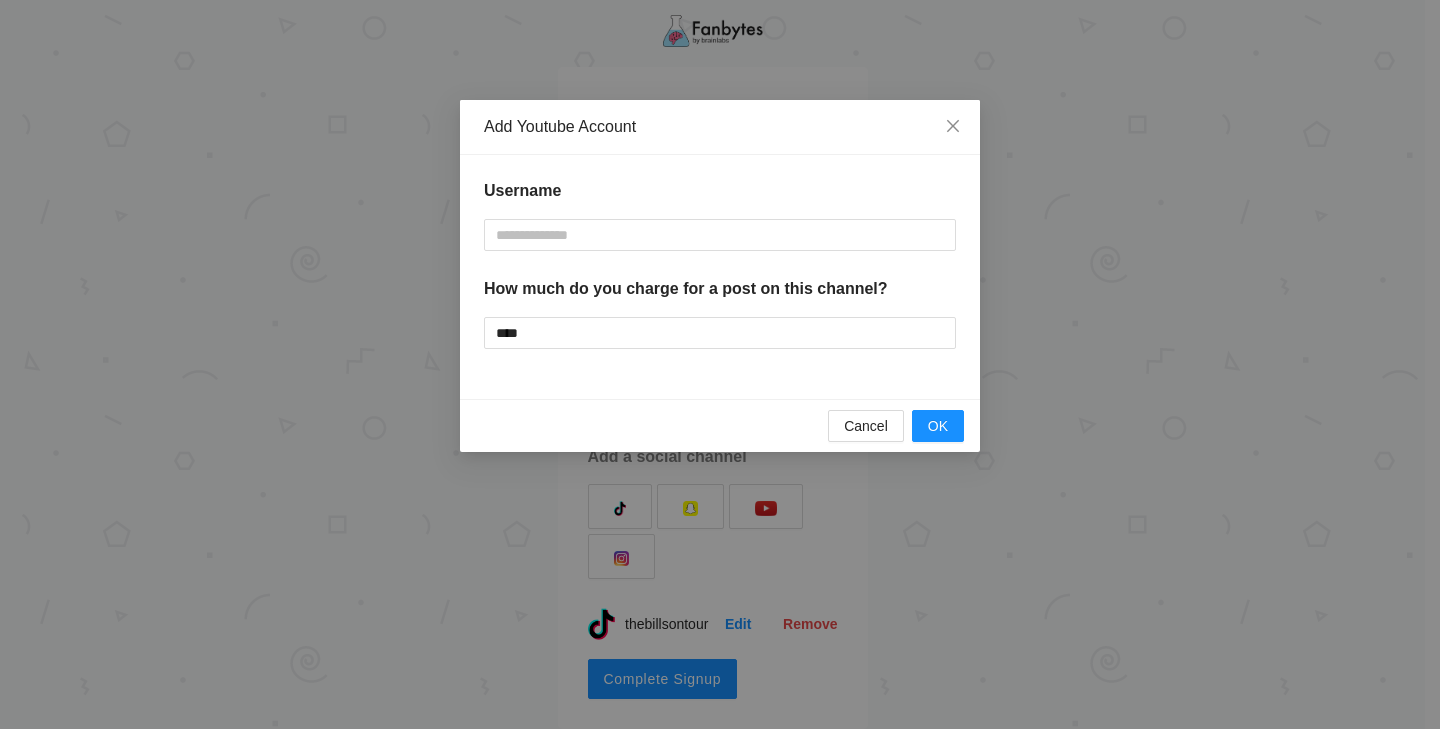 click on "Username How much do you charge for a post on this channel? ****" at bounding box center [720, 277] 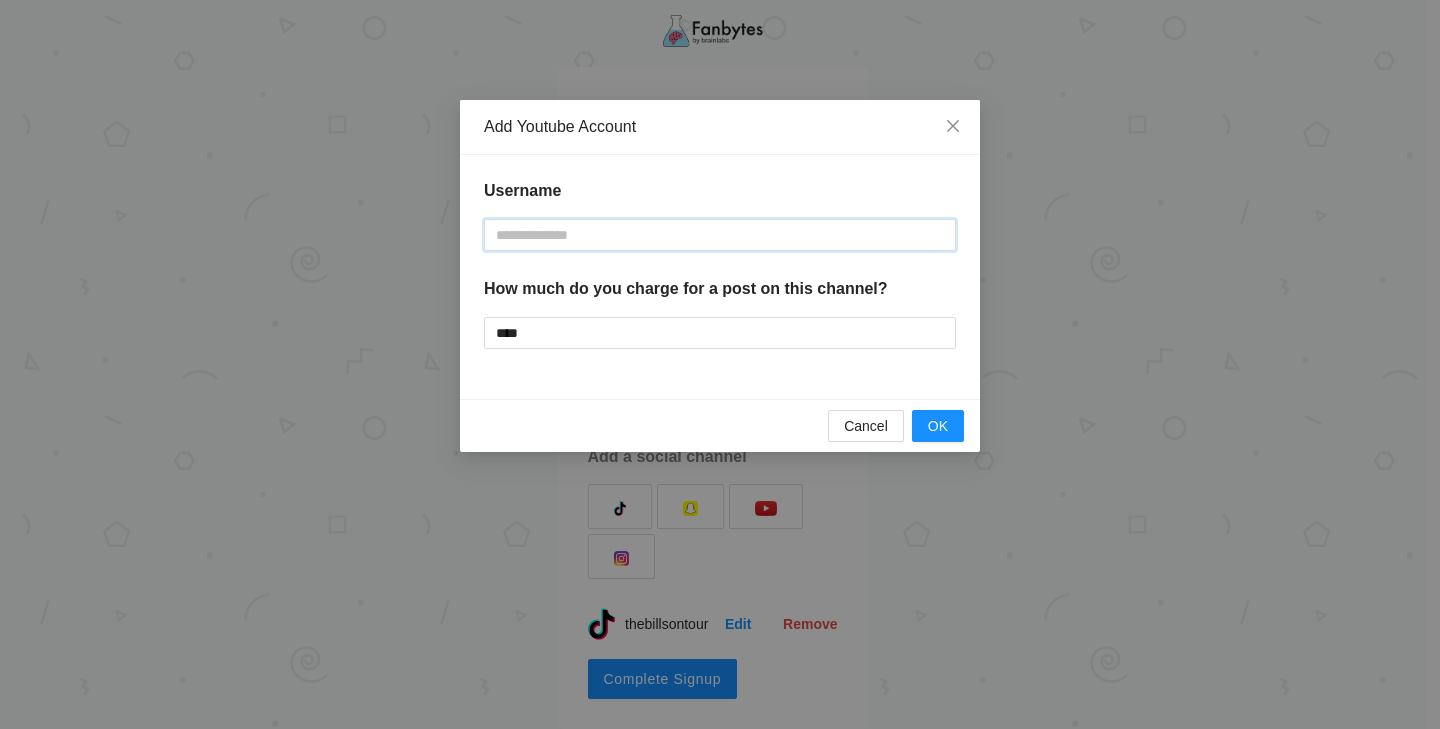 click at bounding box center [720, 235] 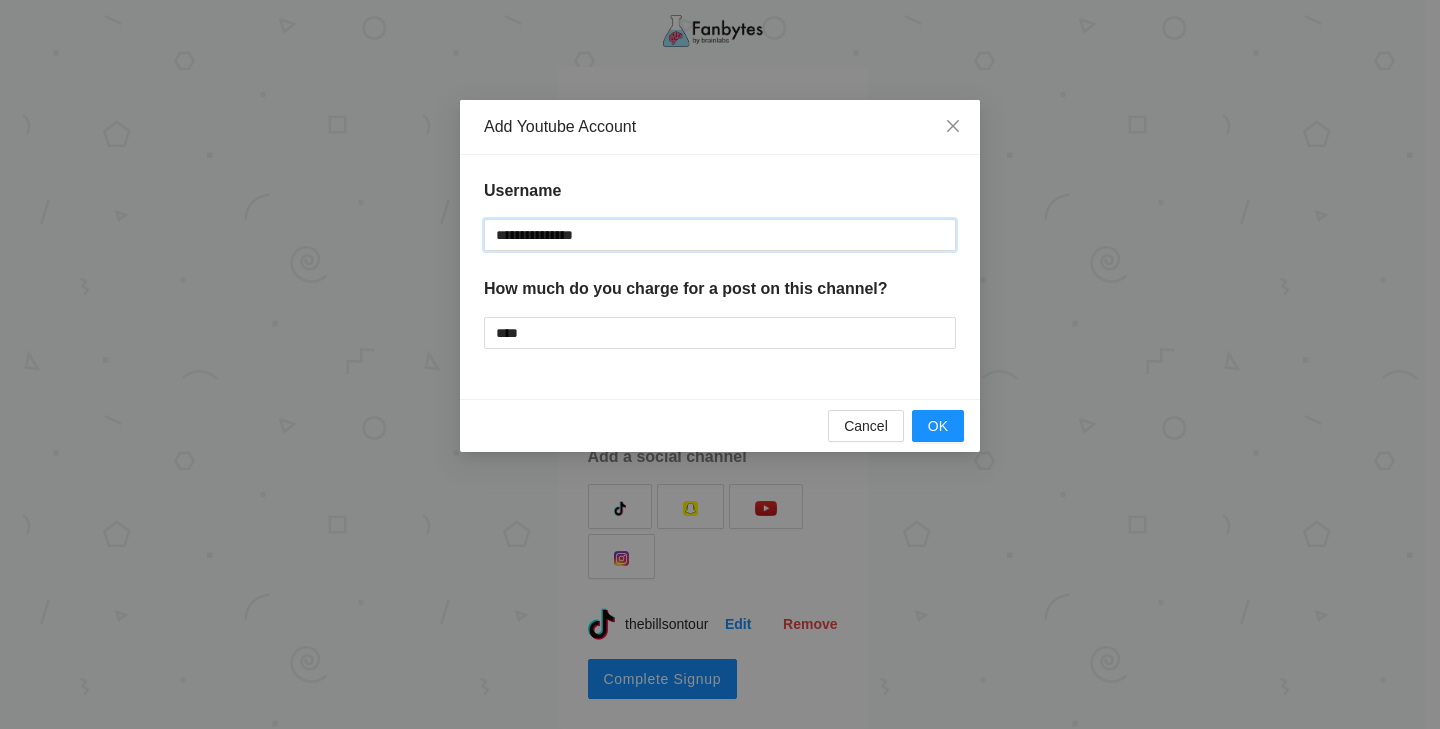 type on "**********" 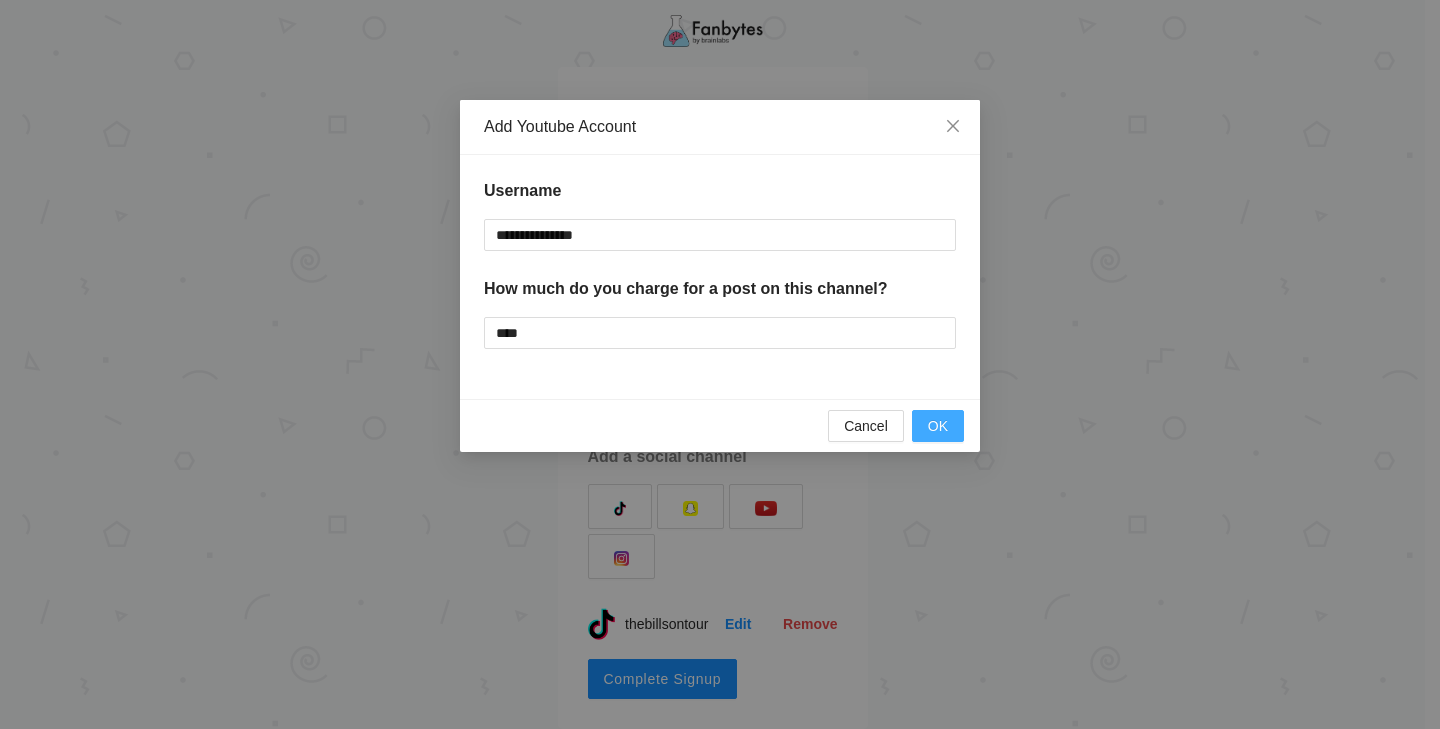 click on "OK" at bounding box center (938, 426) 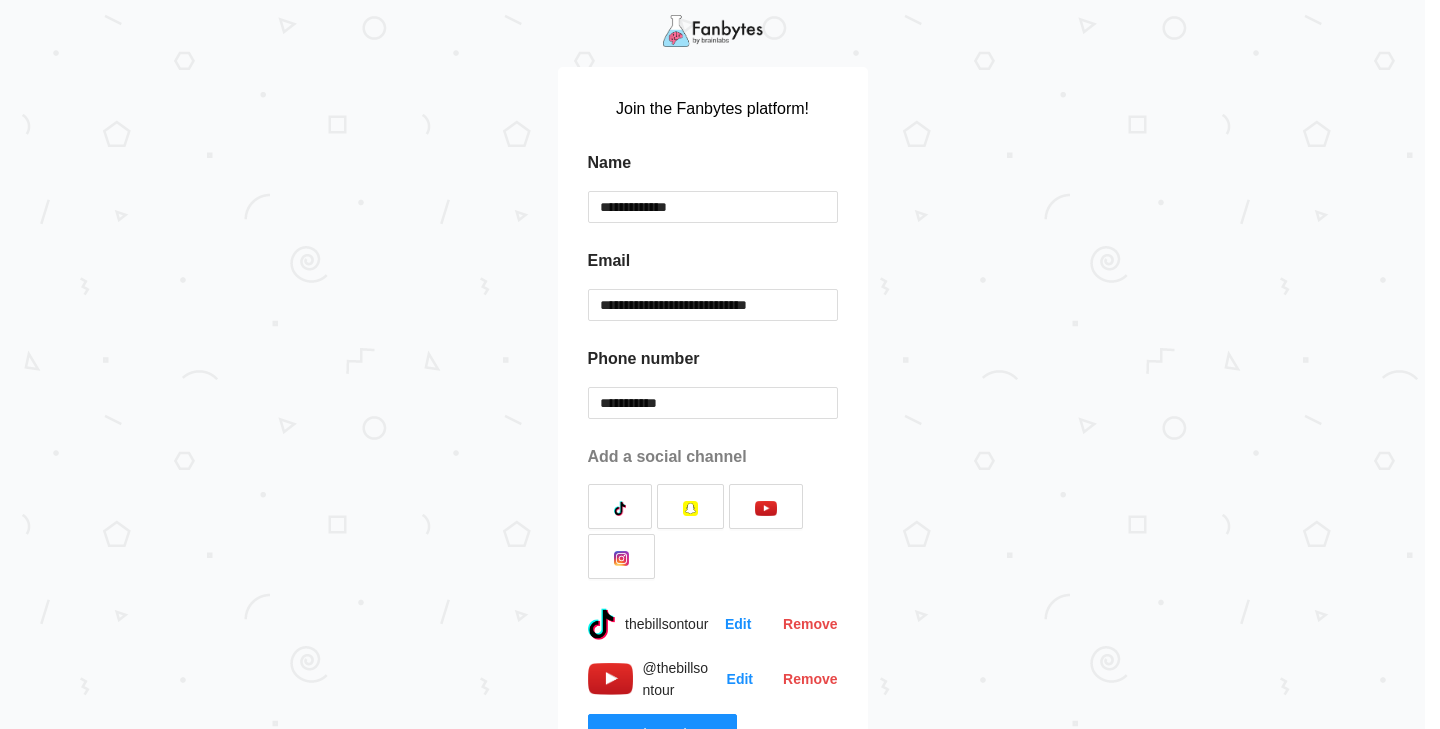 click on "Add Youtube Account Username How much do you charge for a post on this channel? Cancel OK" at bounding box center (720, 364) 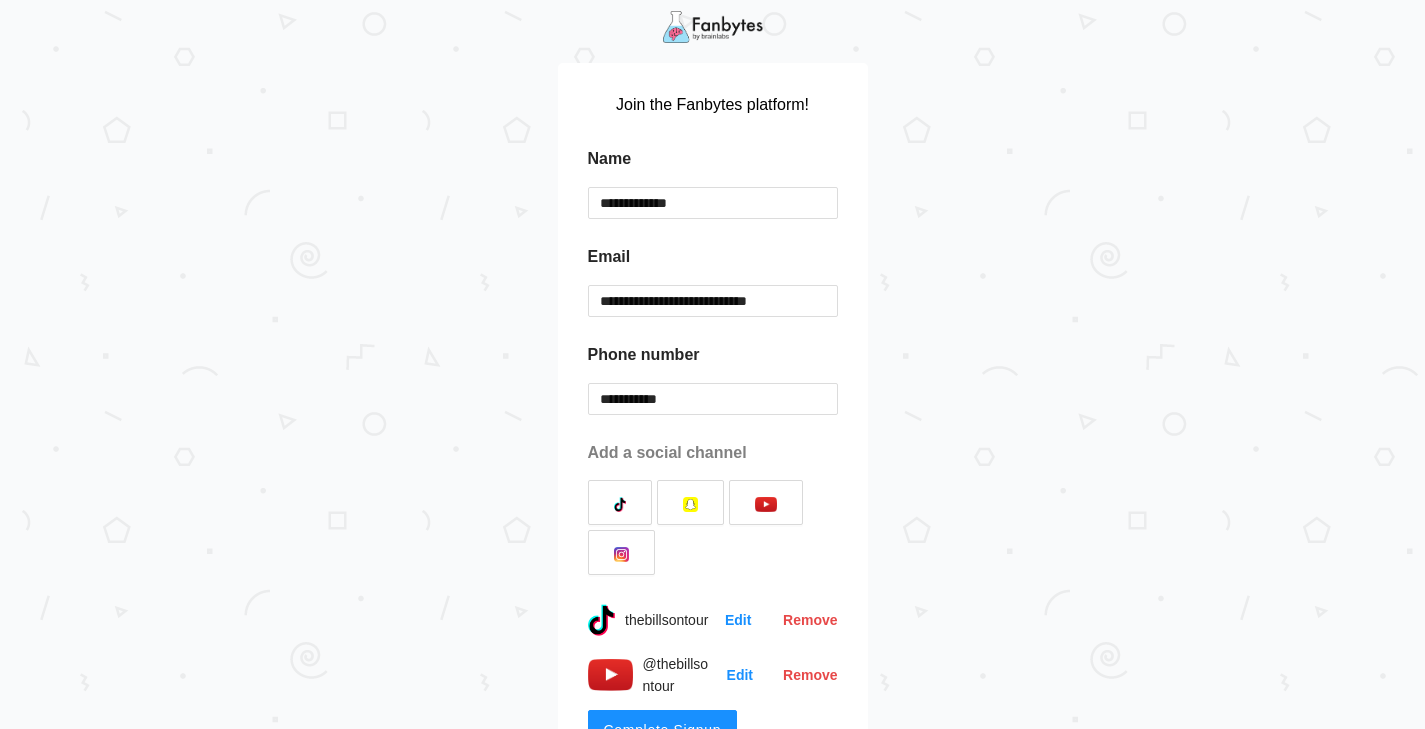 scroll, scrollTop: 60, scrollLeft: 0, axis: vertical 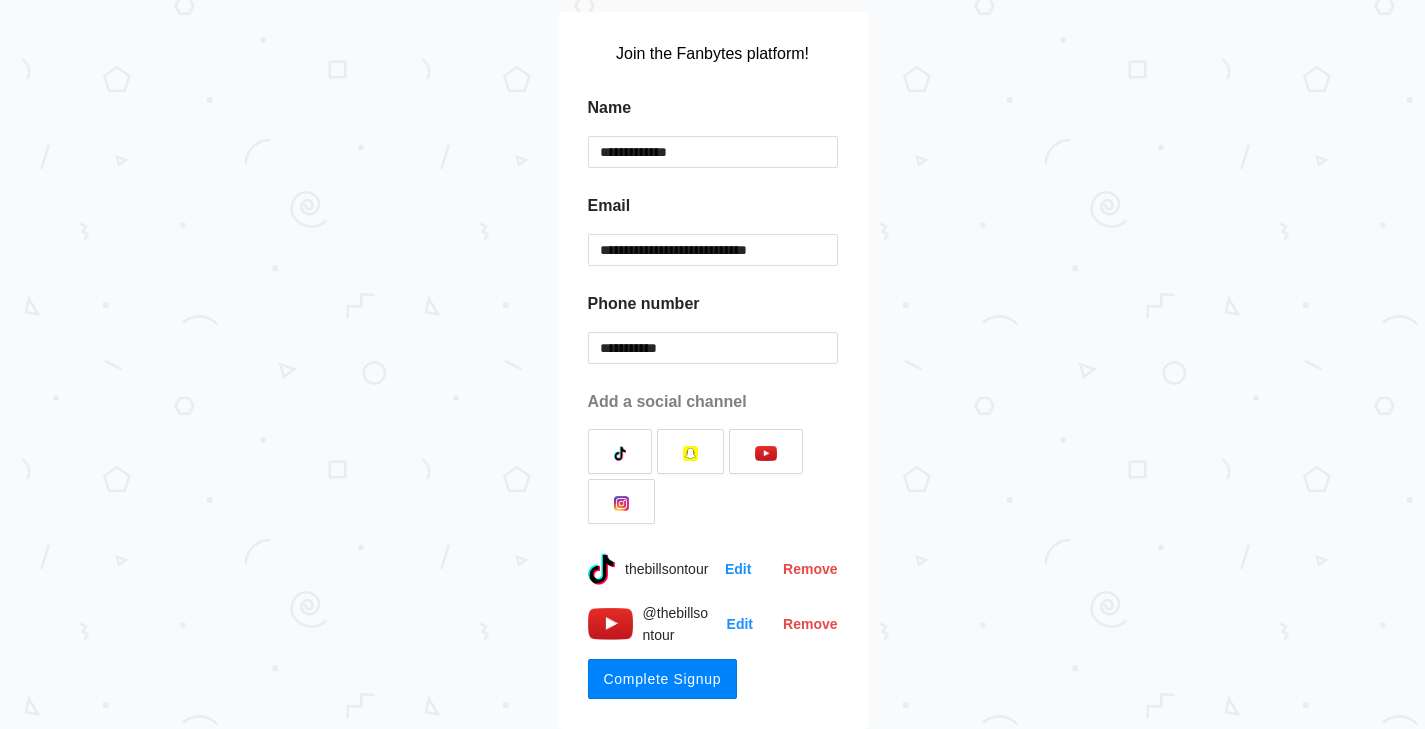 click on "Complete Signup" at bounding box center [663, 679] 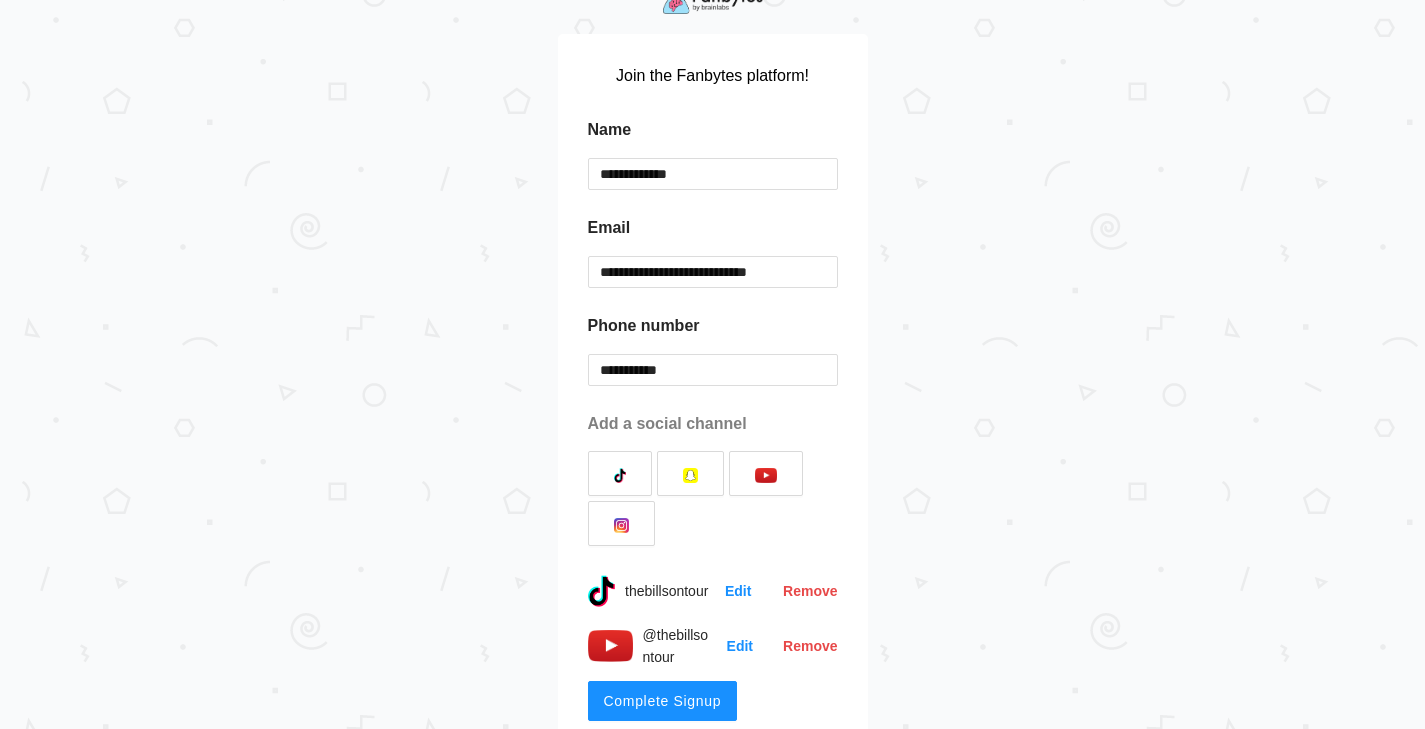 scroll, scrollTop: 60, scrollLeft: 0, axis: vertical 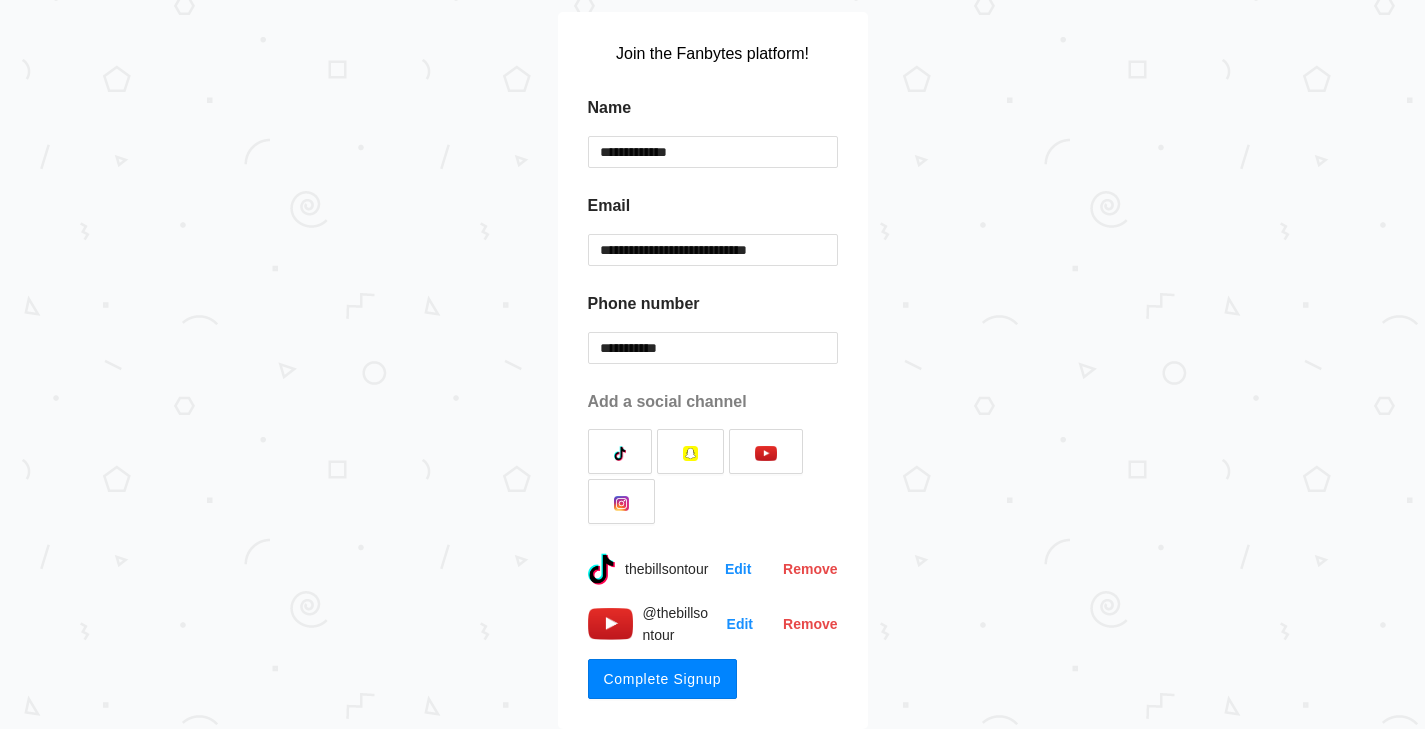 click on "Complete Signup" at bounding box center [663, 679] 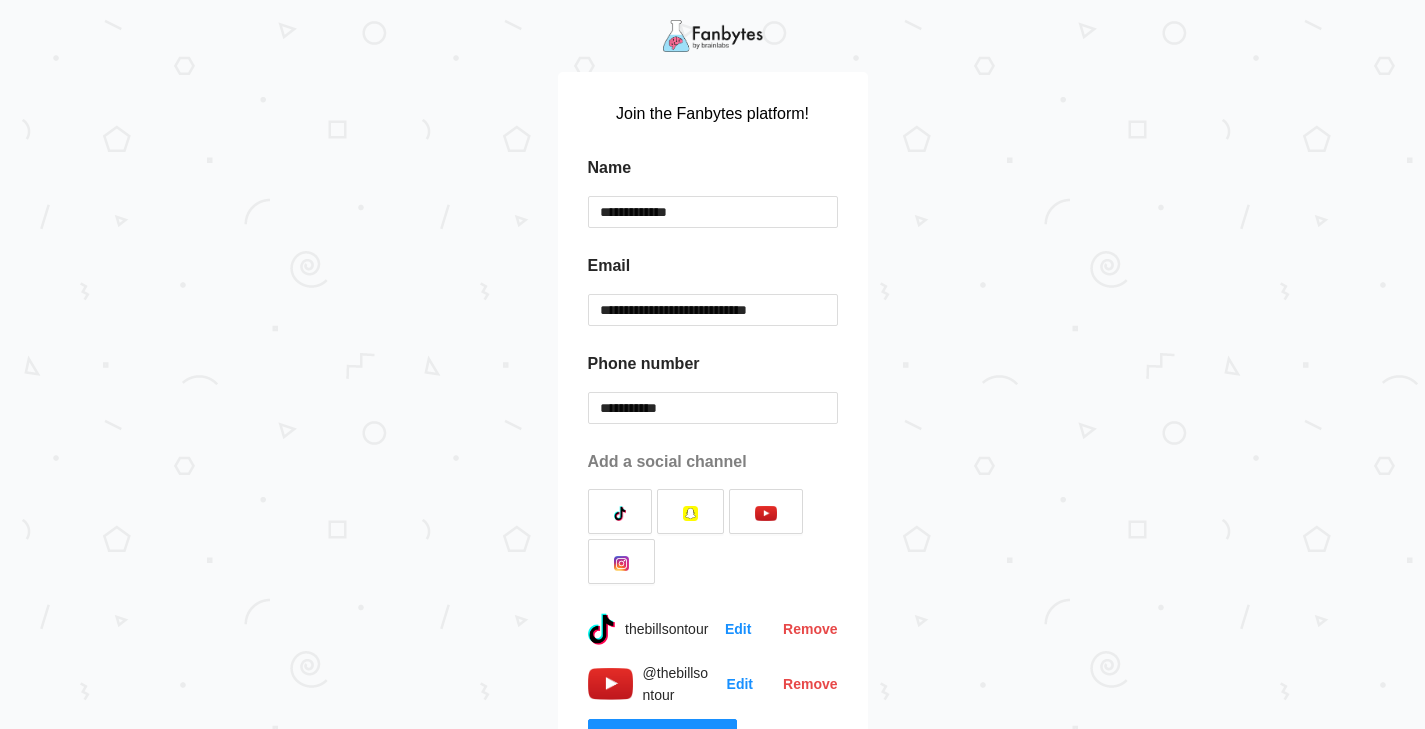 scroll, scrollTop: 60, scrollLeft: 0, axis: vertical 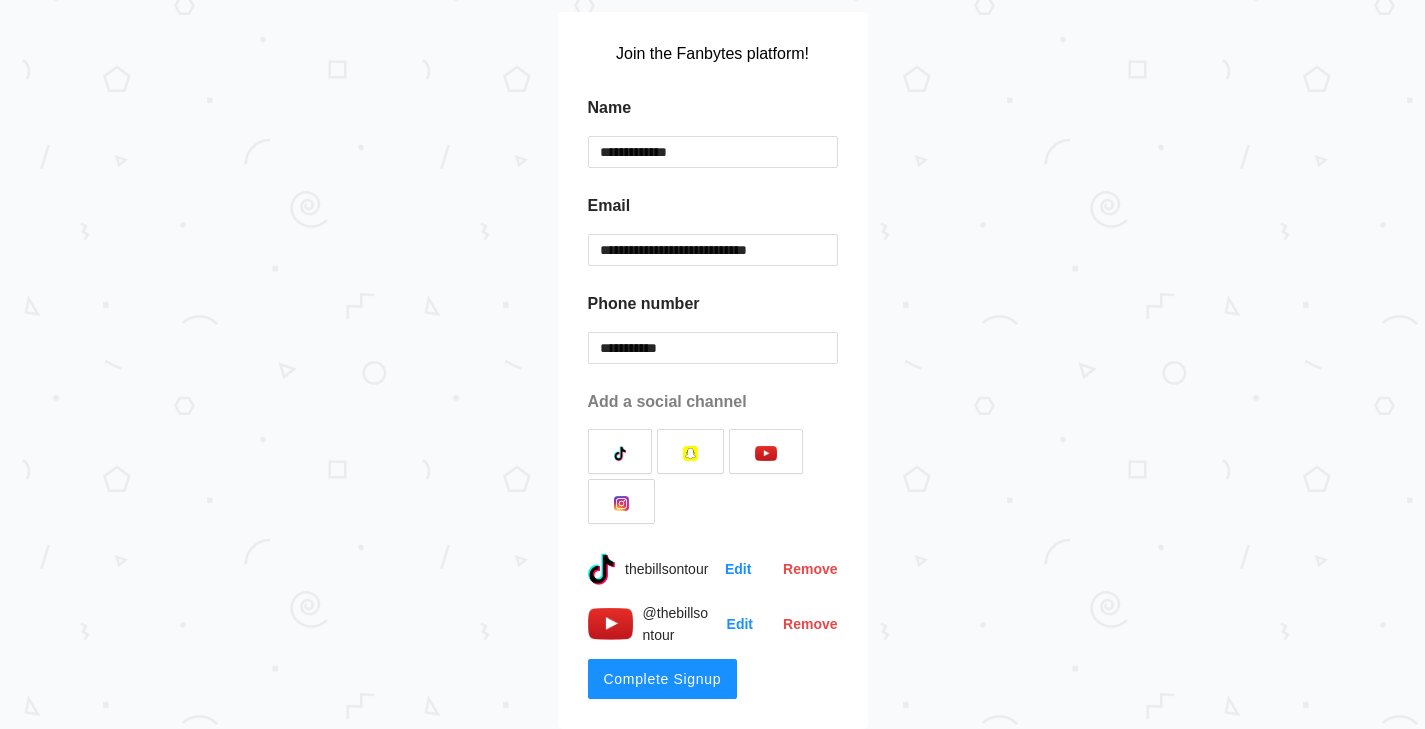 click on "**********" at bounding box center (712, 334) 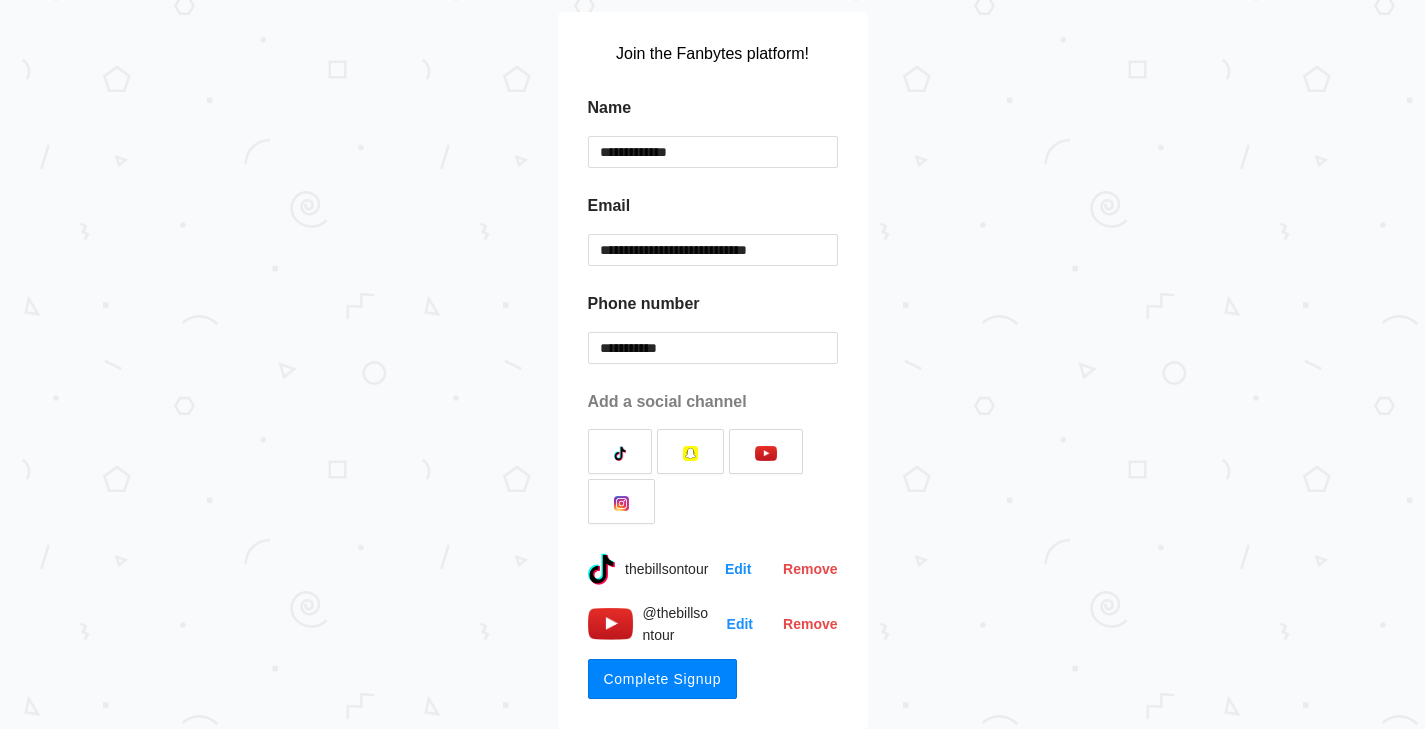 click on "Complete Signup" at bounding box center (663, 679) 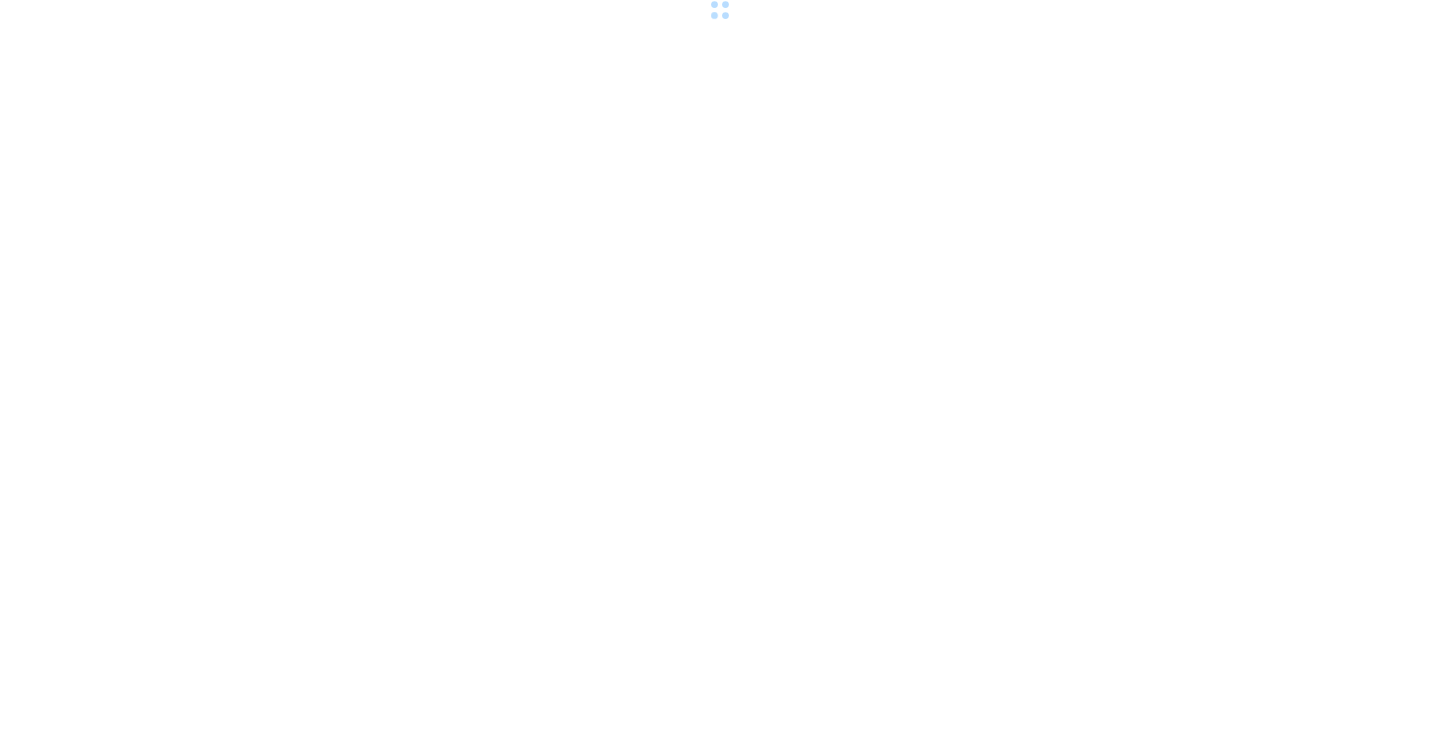 scroll, scrollTop: 0, scrollLeft: 0, axis: both 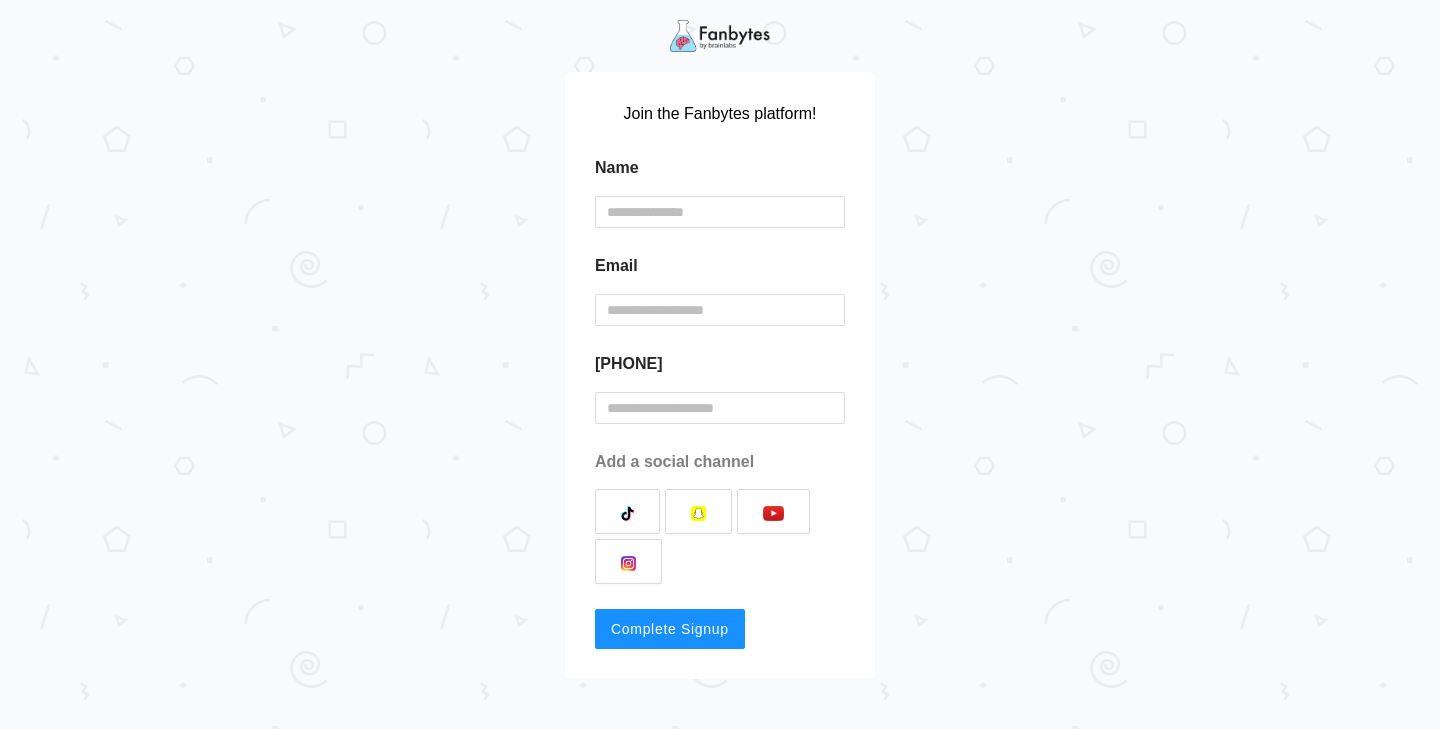 click at bounding box center [720, 36] 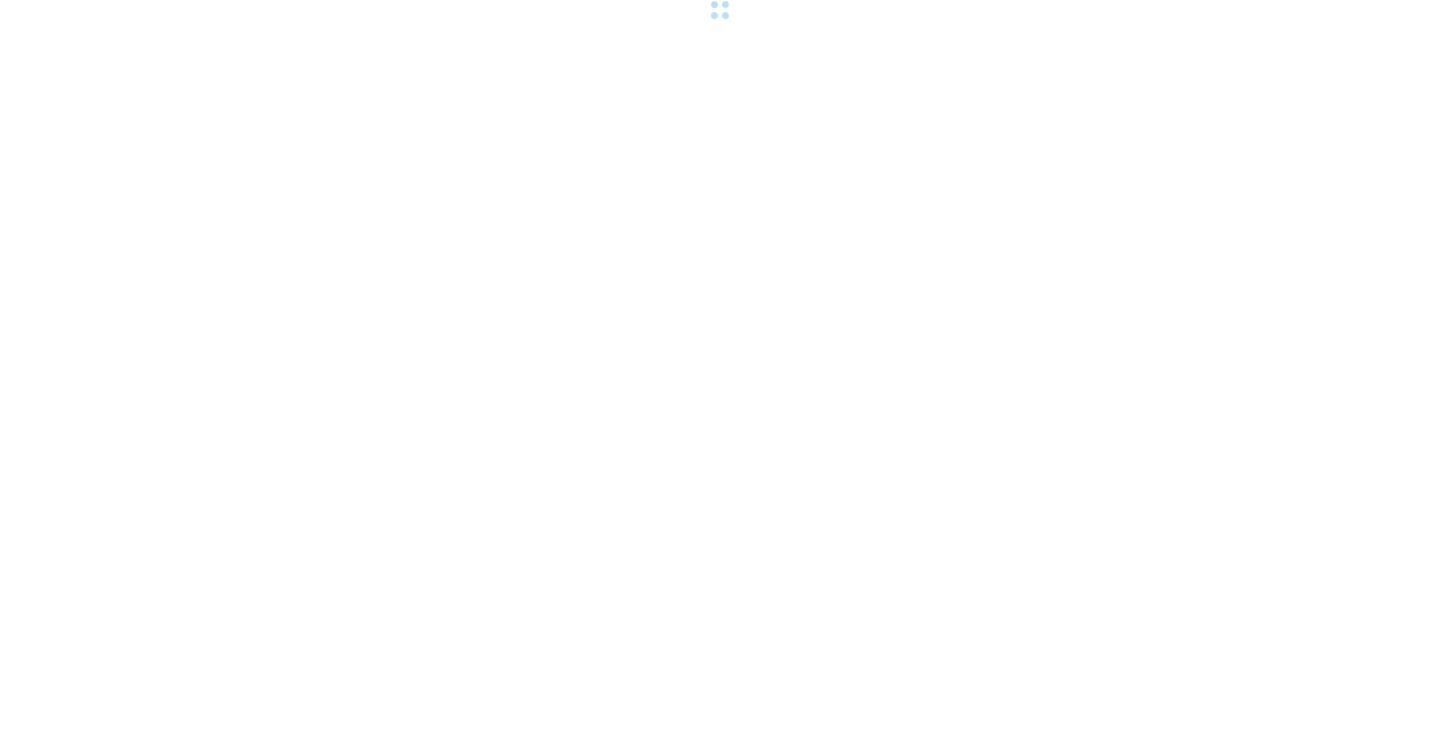 scroll, scrollTop: 0, scrollLeft: 0, axis: both 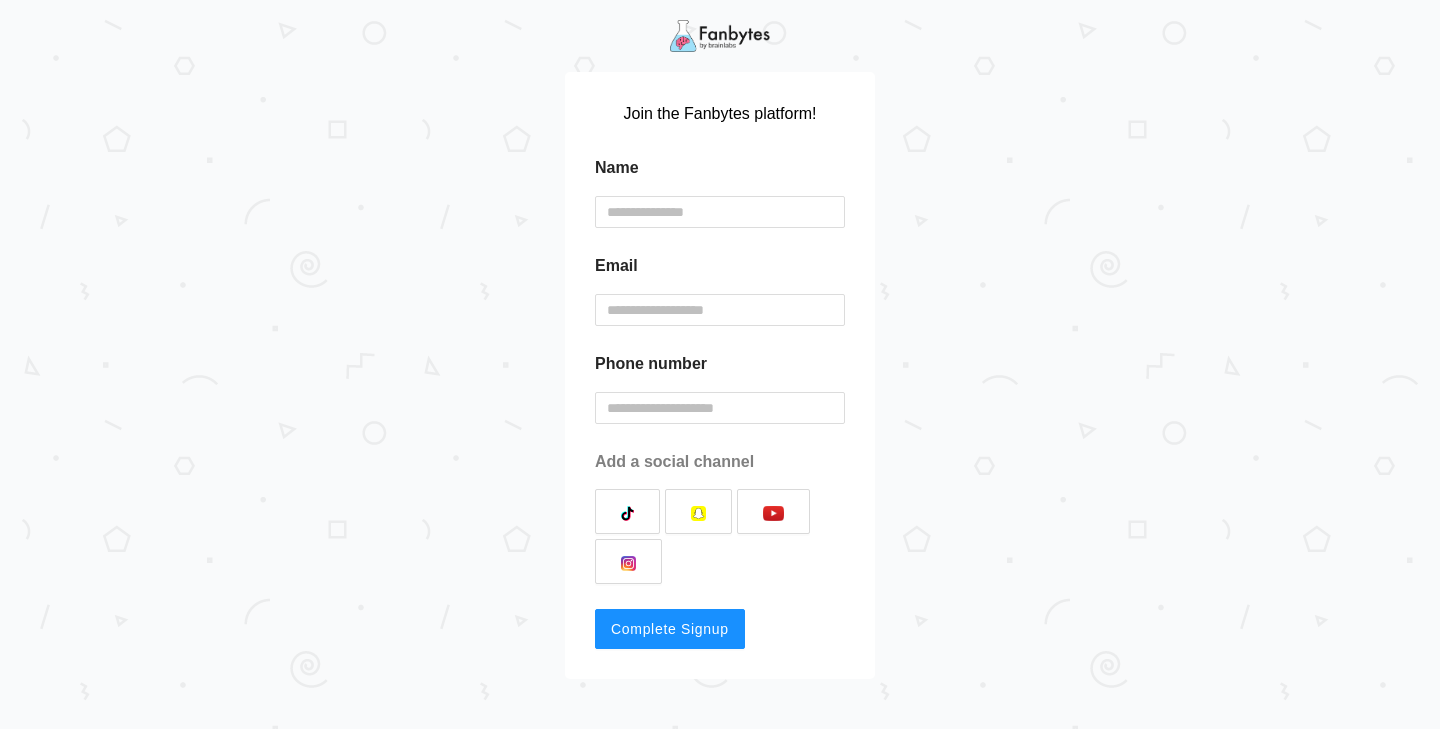 click at bounding box center [720, 36] 